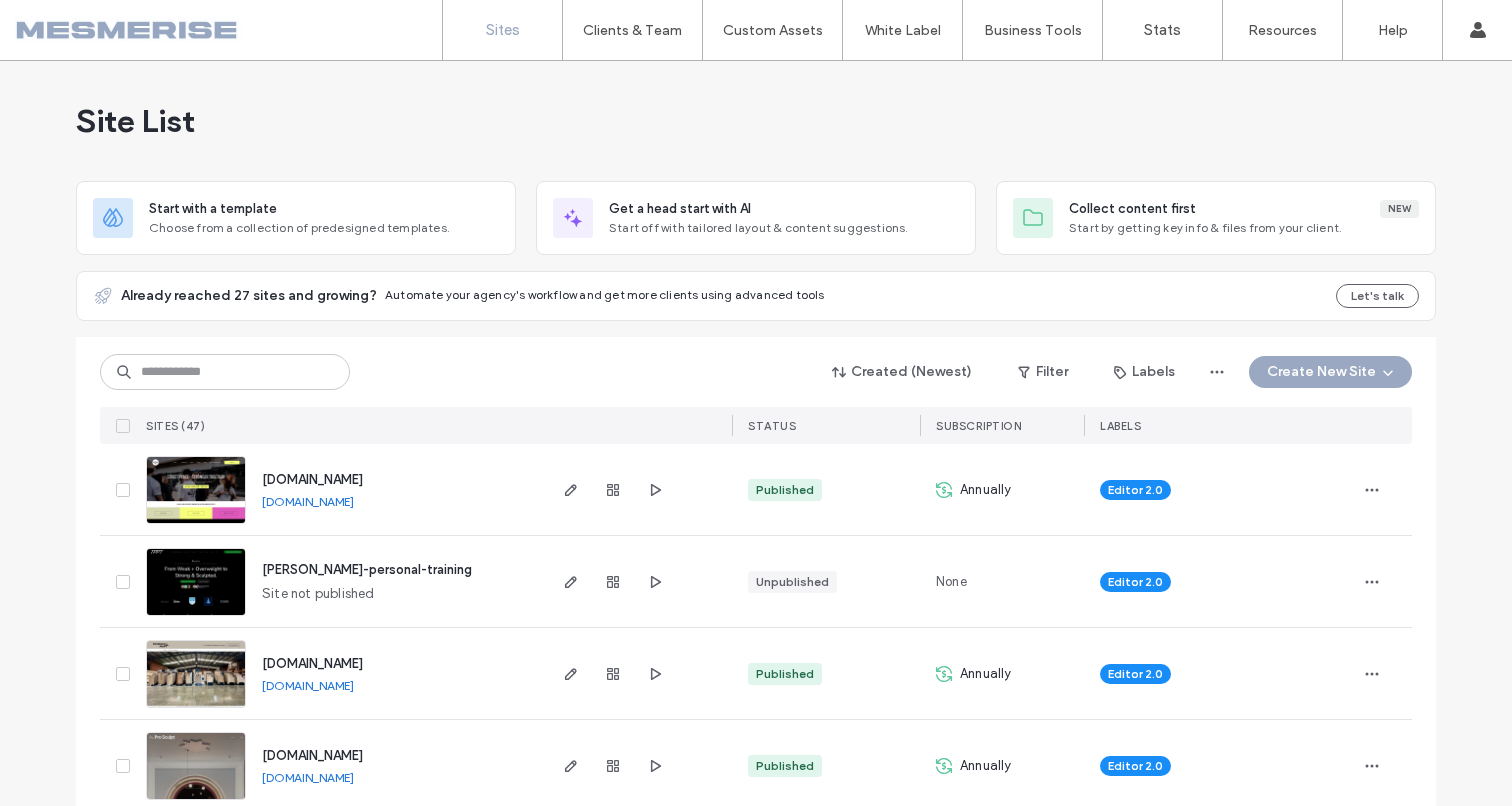 scroll, scrollTop: 0, scrollLeft: 0, axis: both 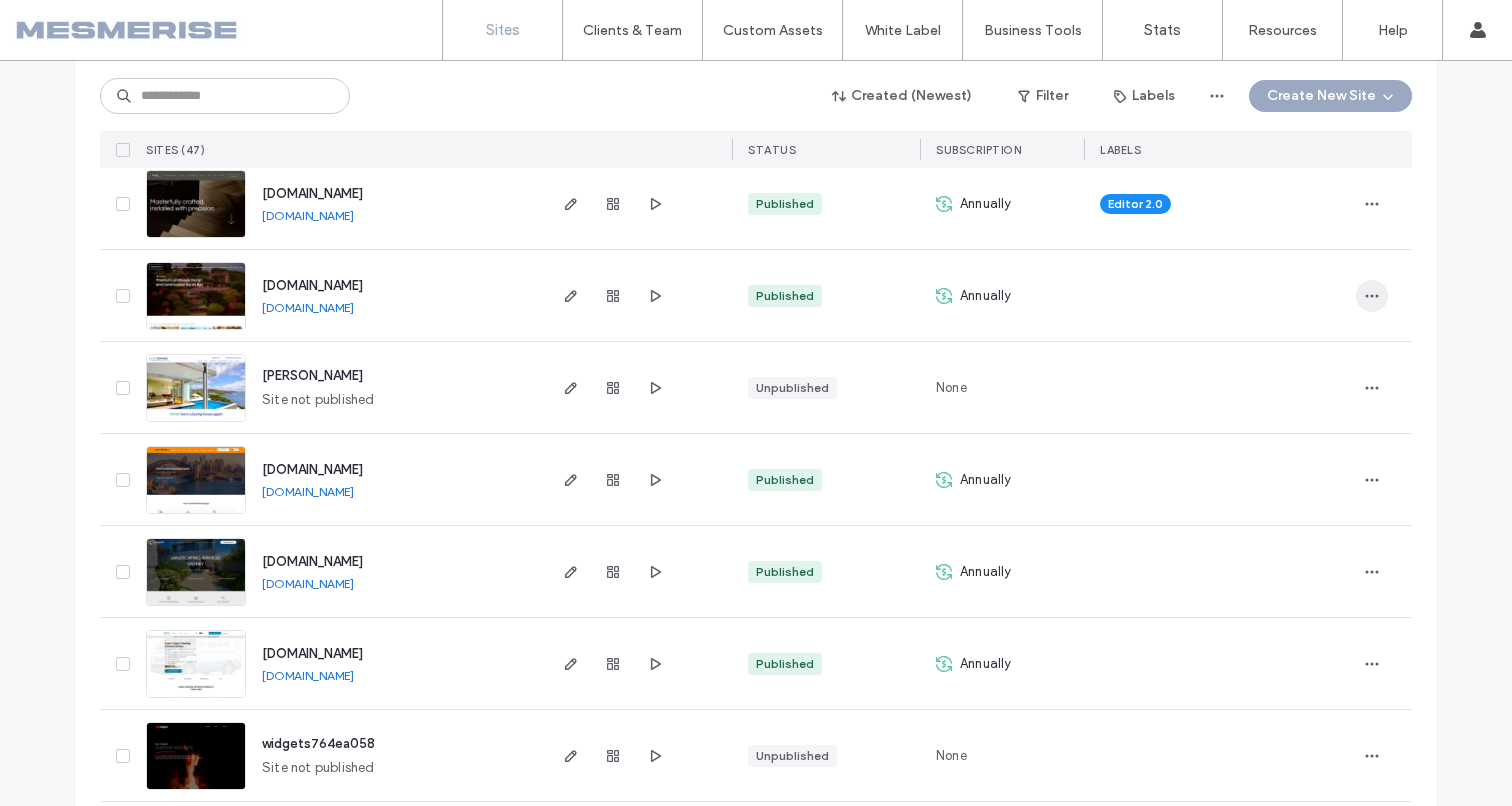 click 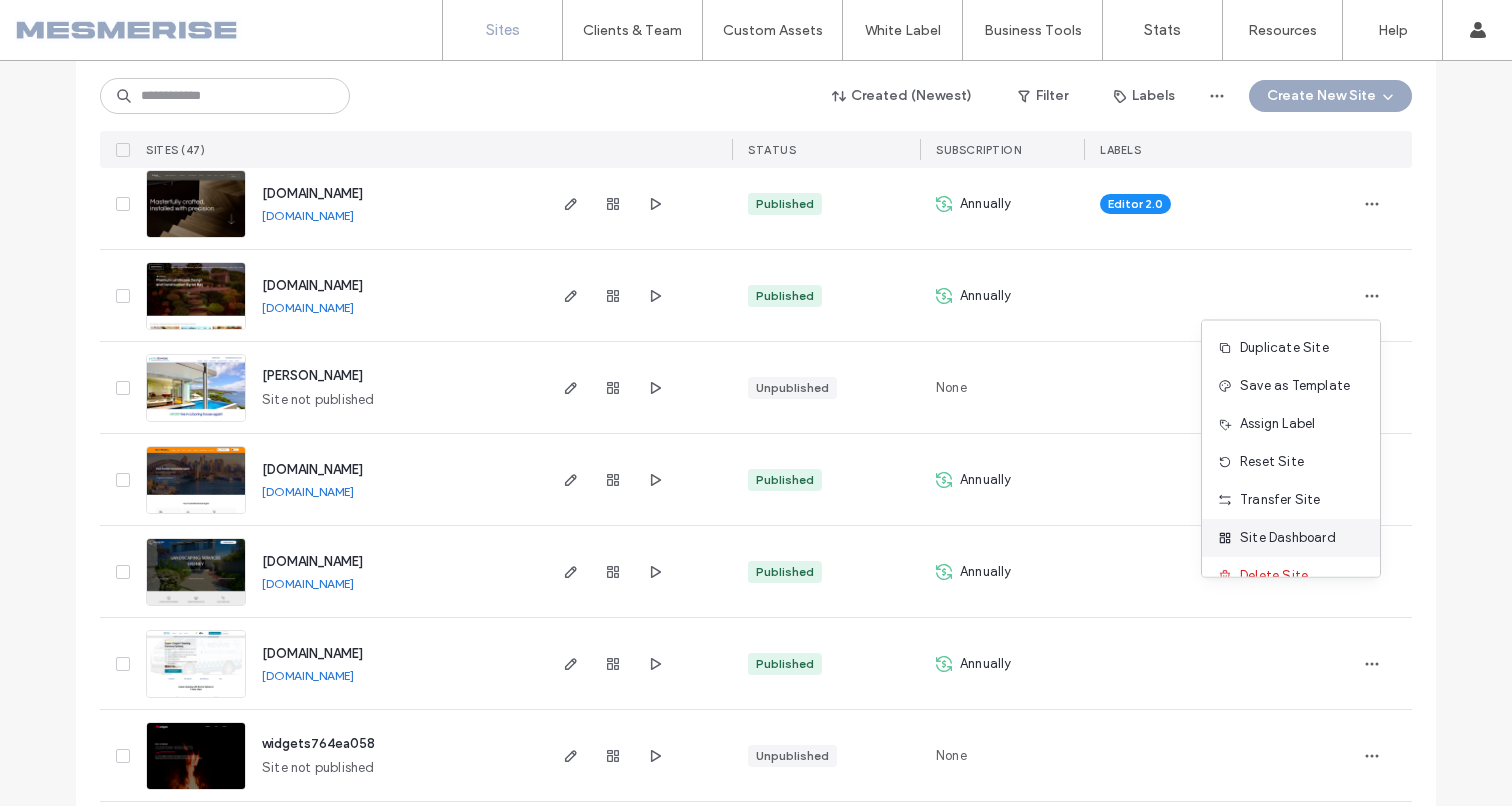 click on "Site Dashboard" at bounding box center (1288, 538) 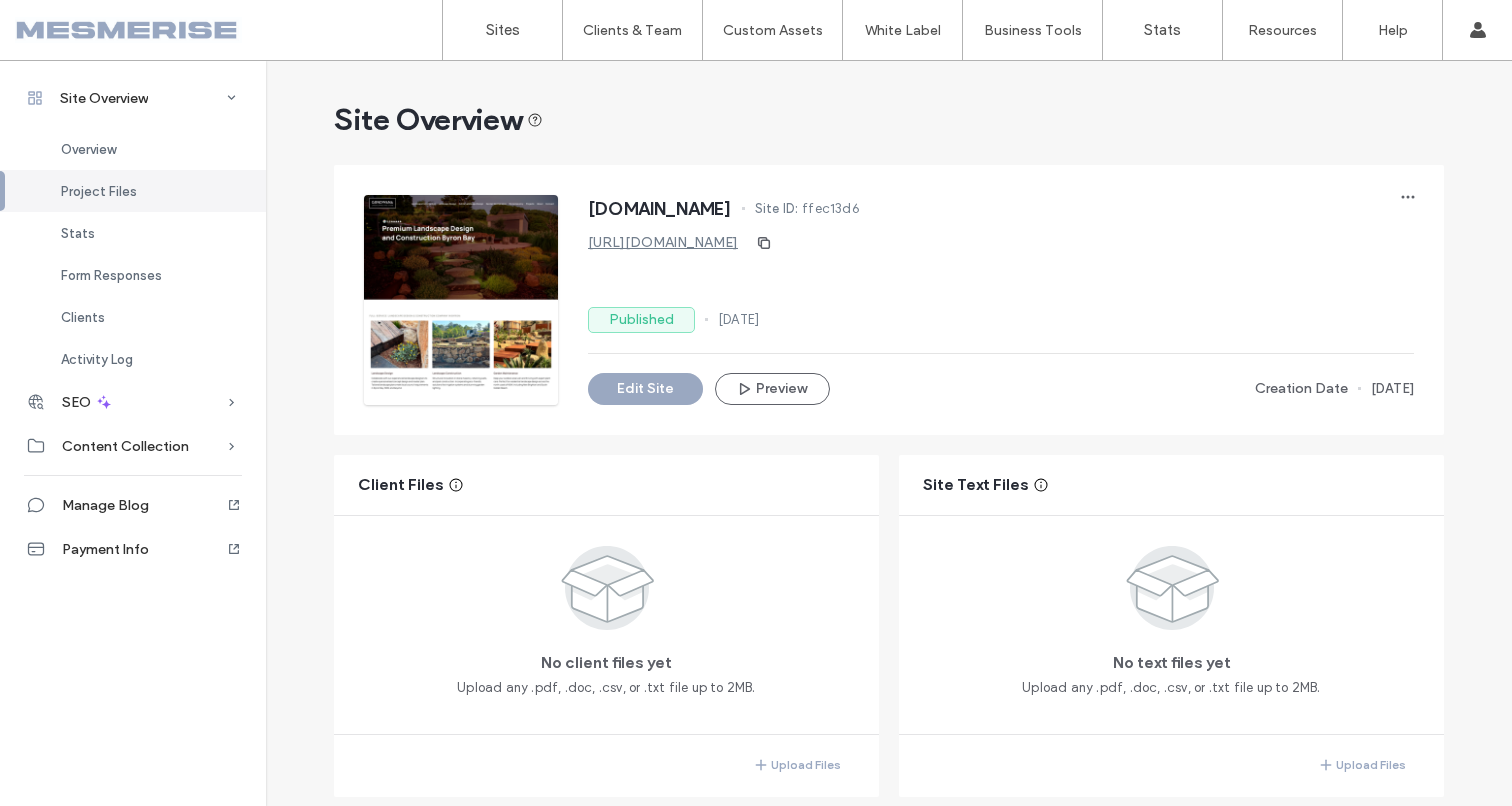 scroll, scrollTop: 427, scrollLeft: 0, axis: vertical 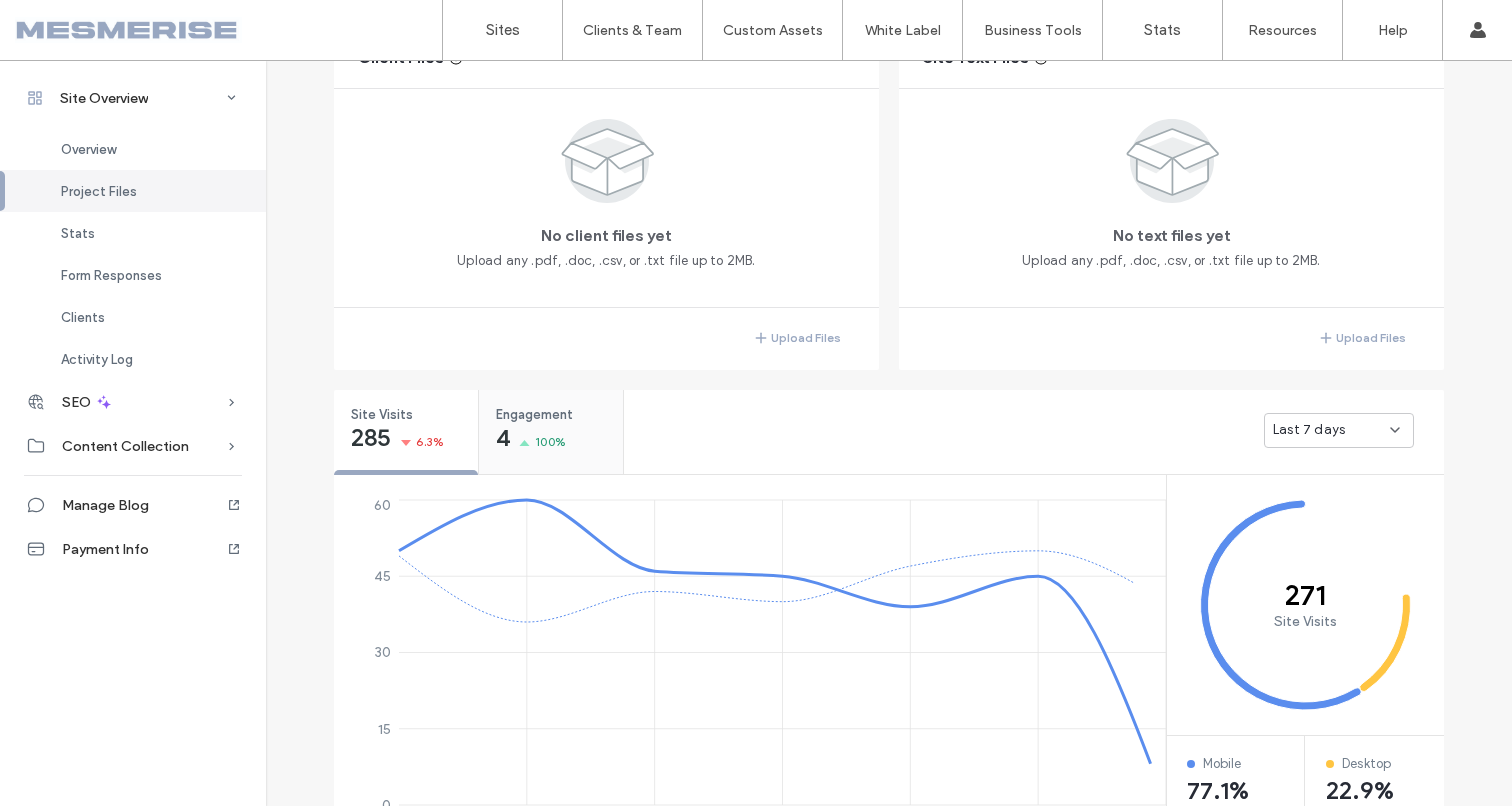 click on "Engagement 4 100%" at bounding box center (551, 427) 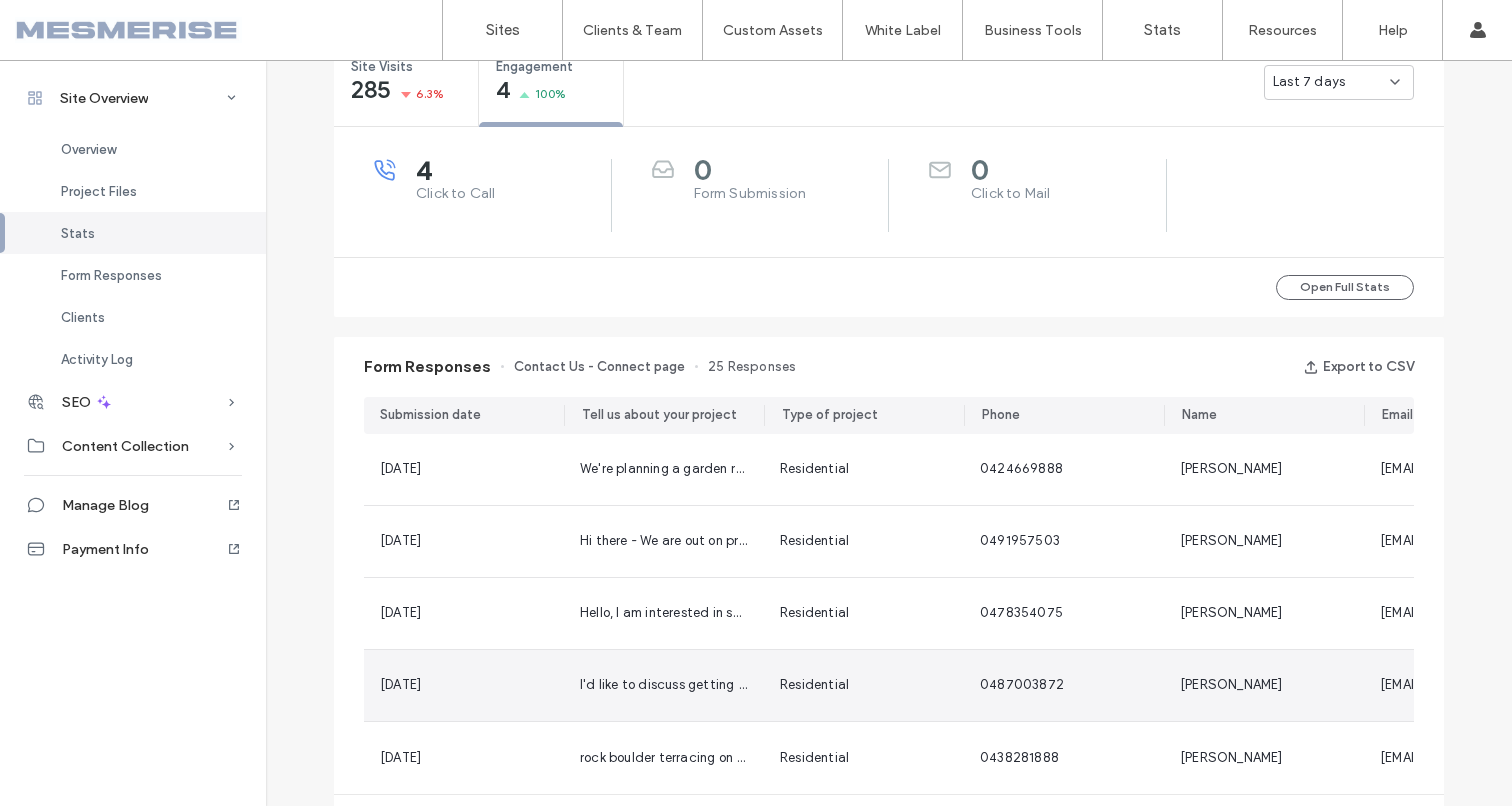 scroll, scrollTop: 896, scrollLeft: 0, axis: vertical 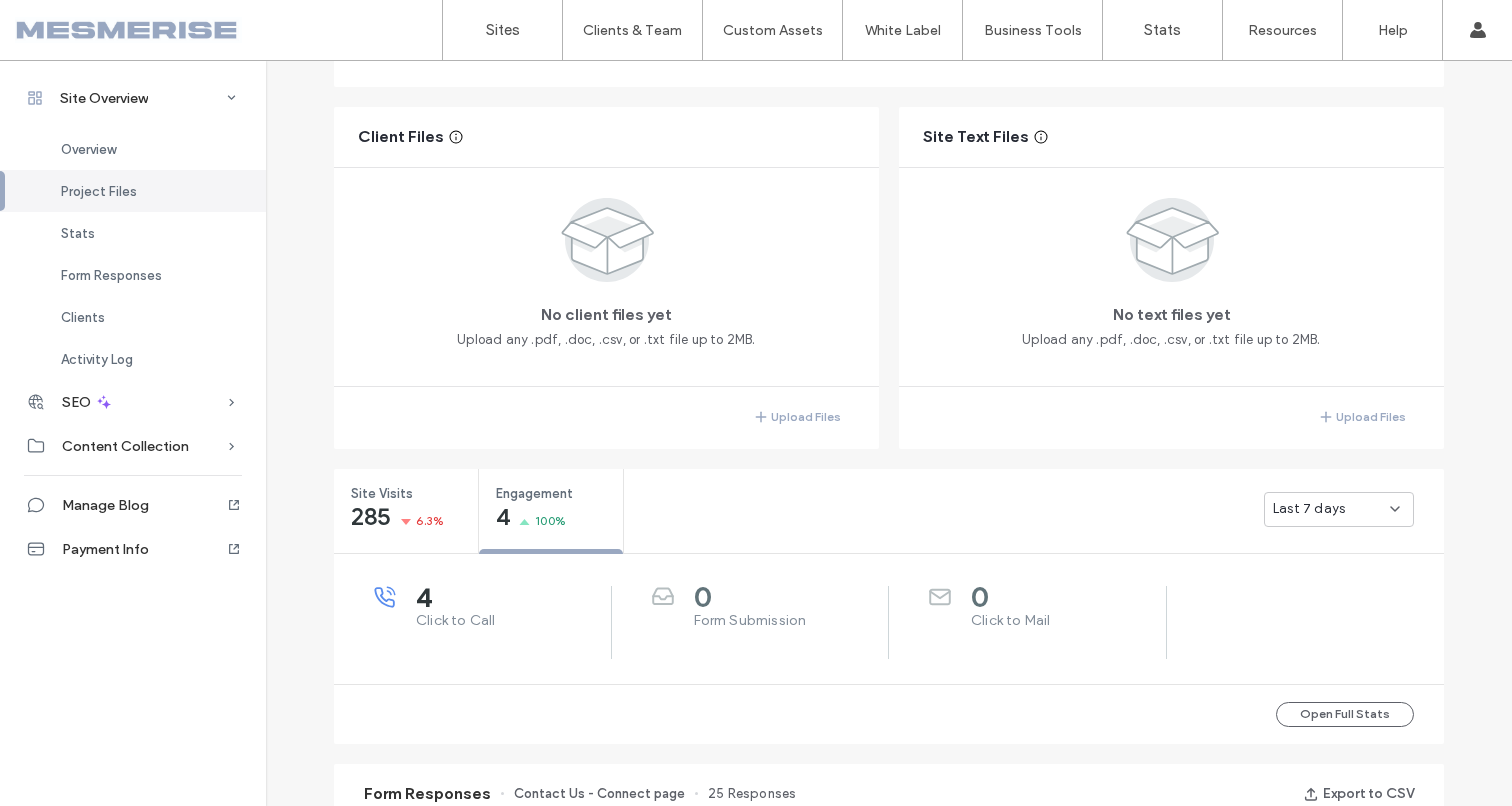 click on "Click to Call" at bounding box center [513, 621] 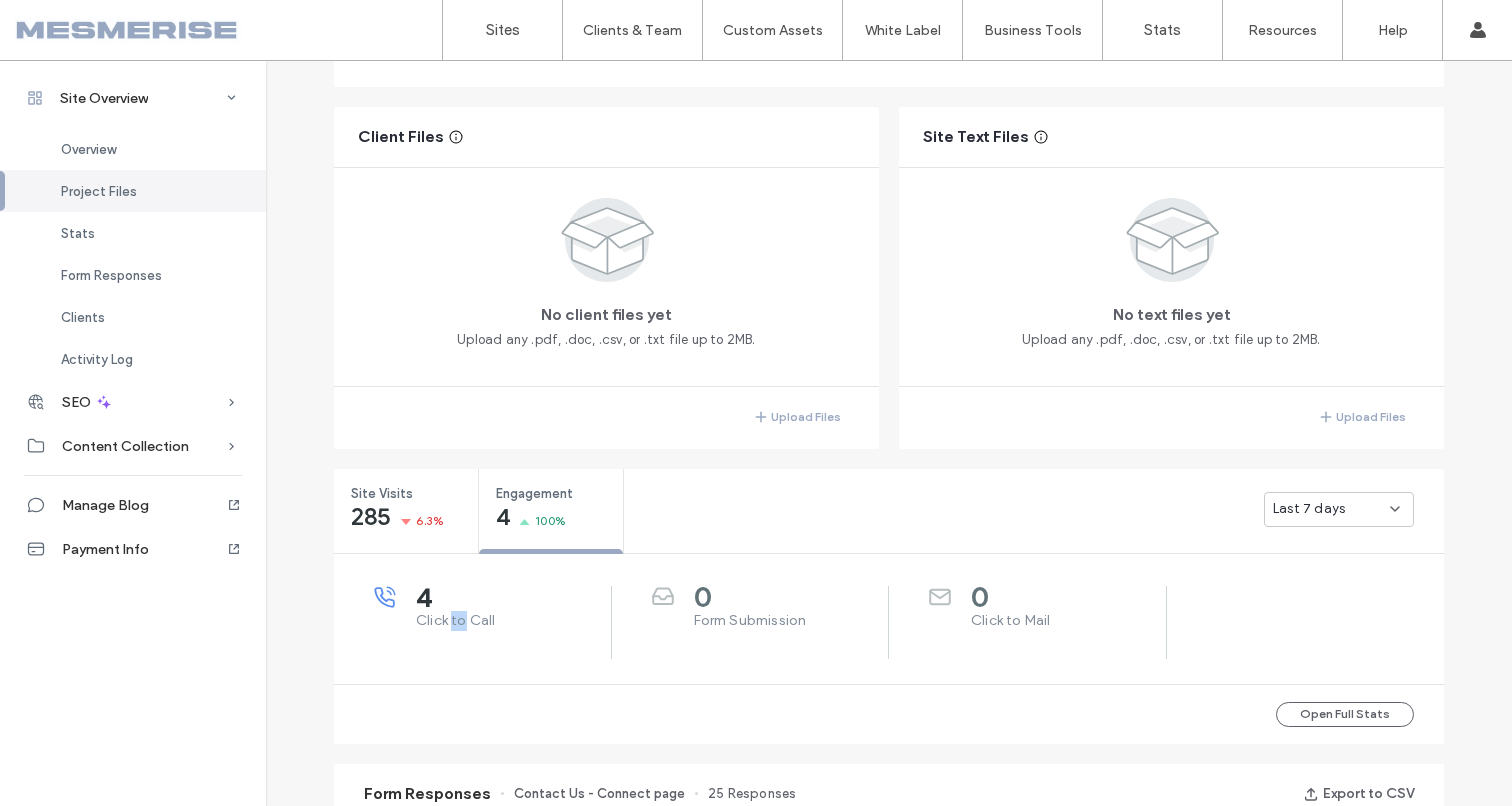 click on "Click to Call" at bounding box center [513, 621] 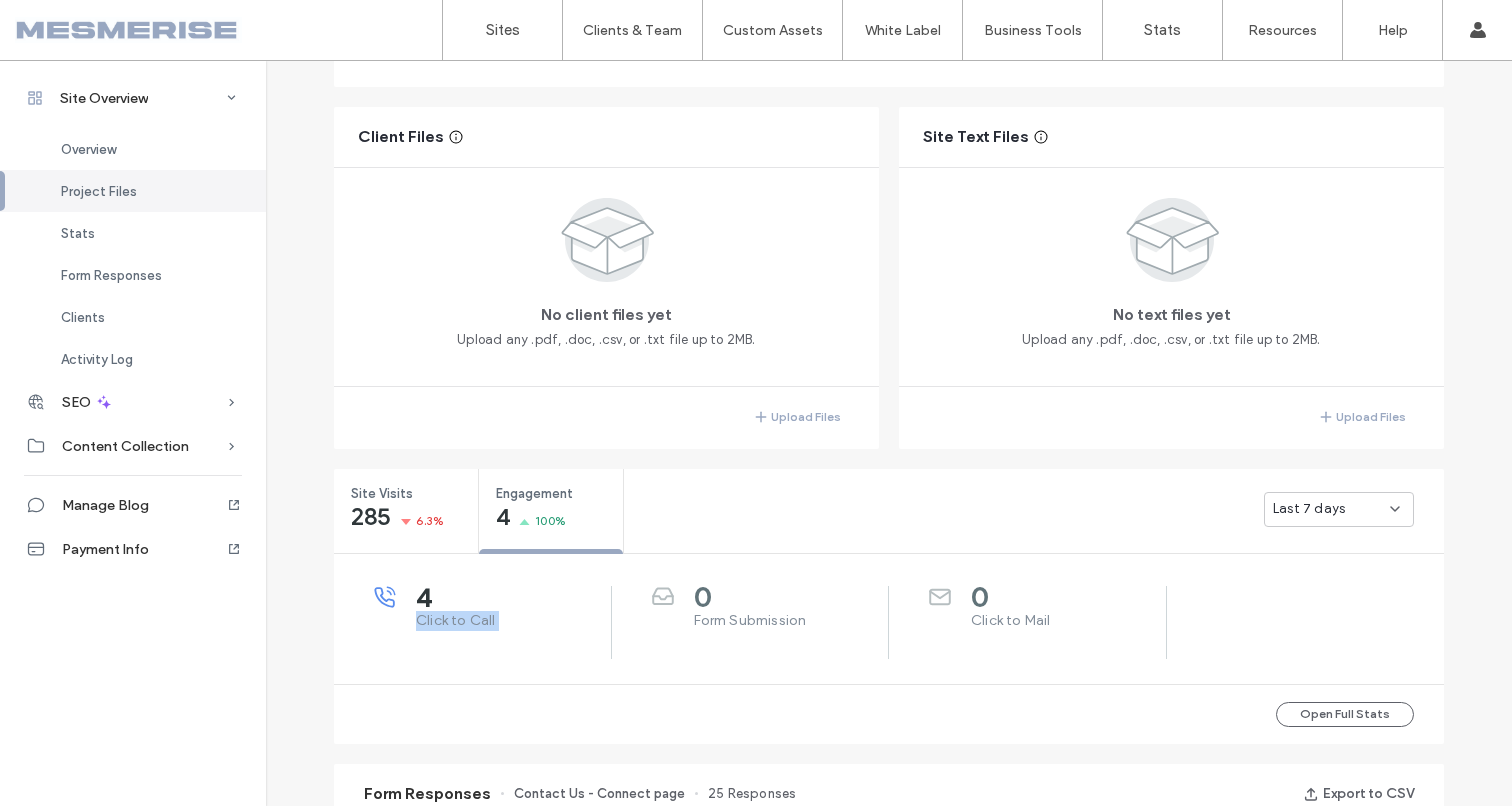 click on "Click to Call" at bounding box center (513, 621) 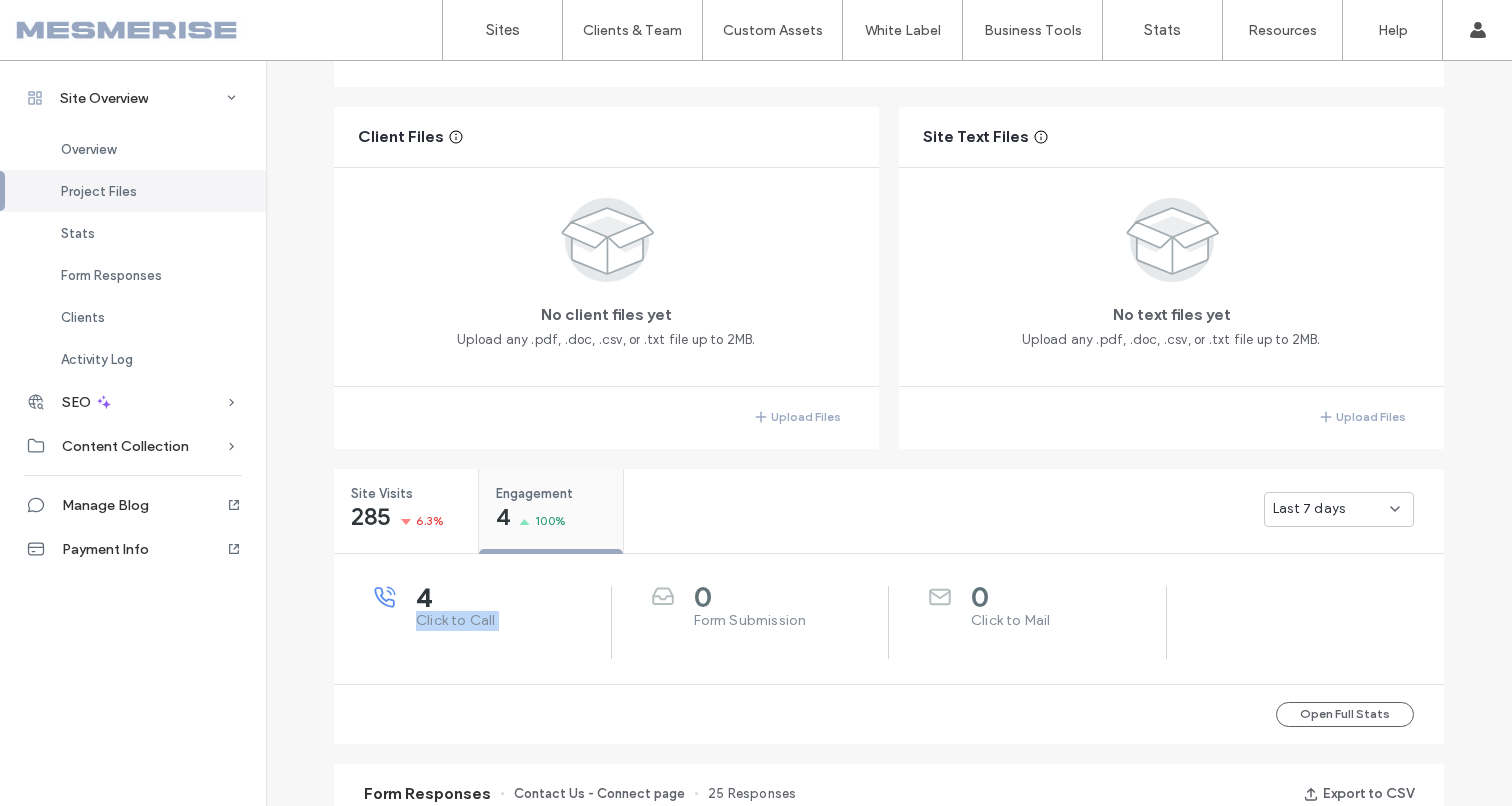 click on "Engagement 4 100%" at bounding box center (551, 506) 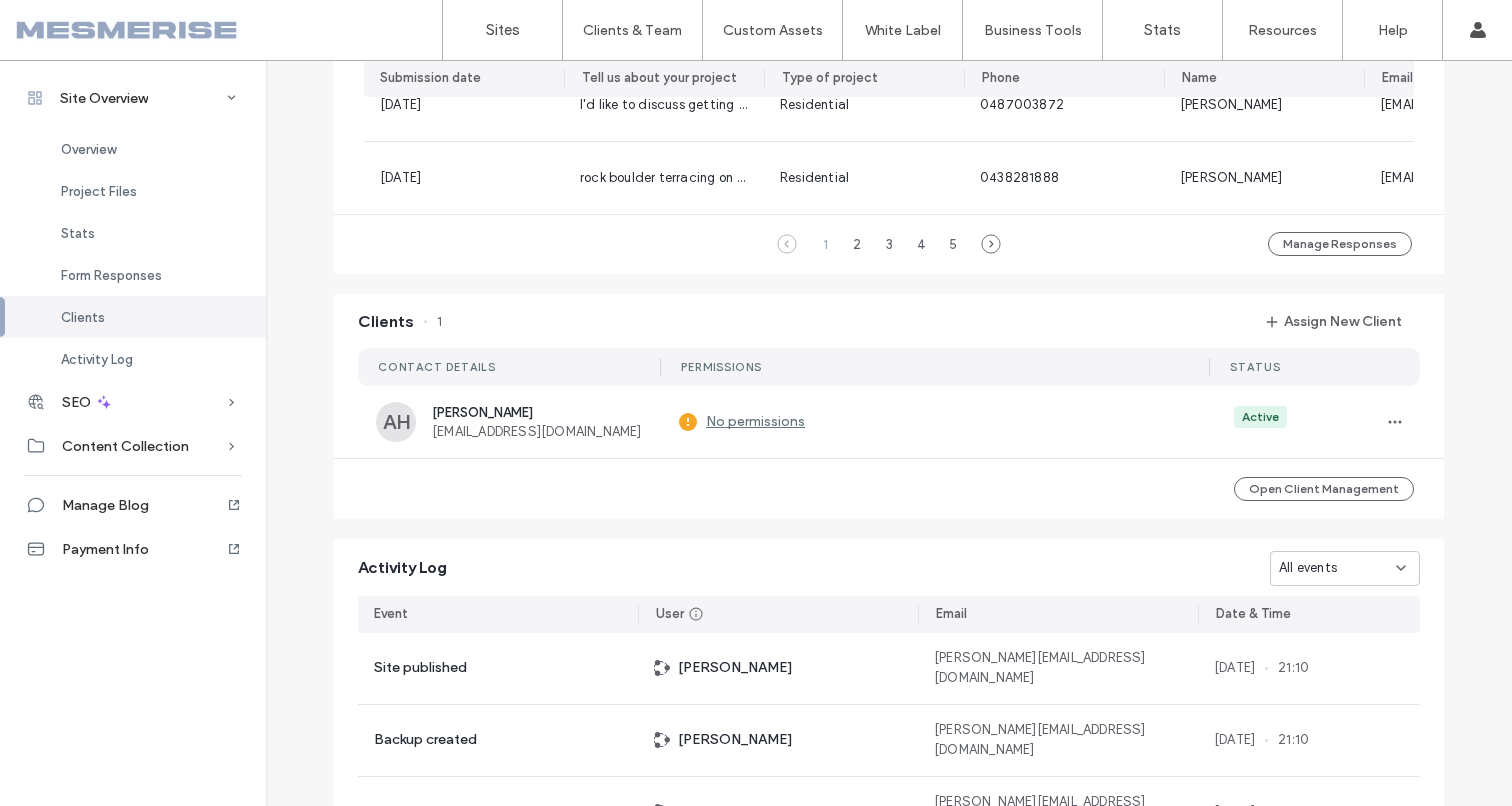 scroll, scrollTop: 1526, scrollLeft: 0, axis: vertical 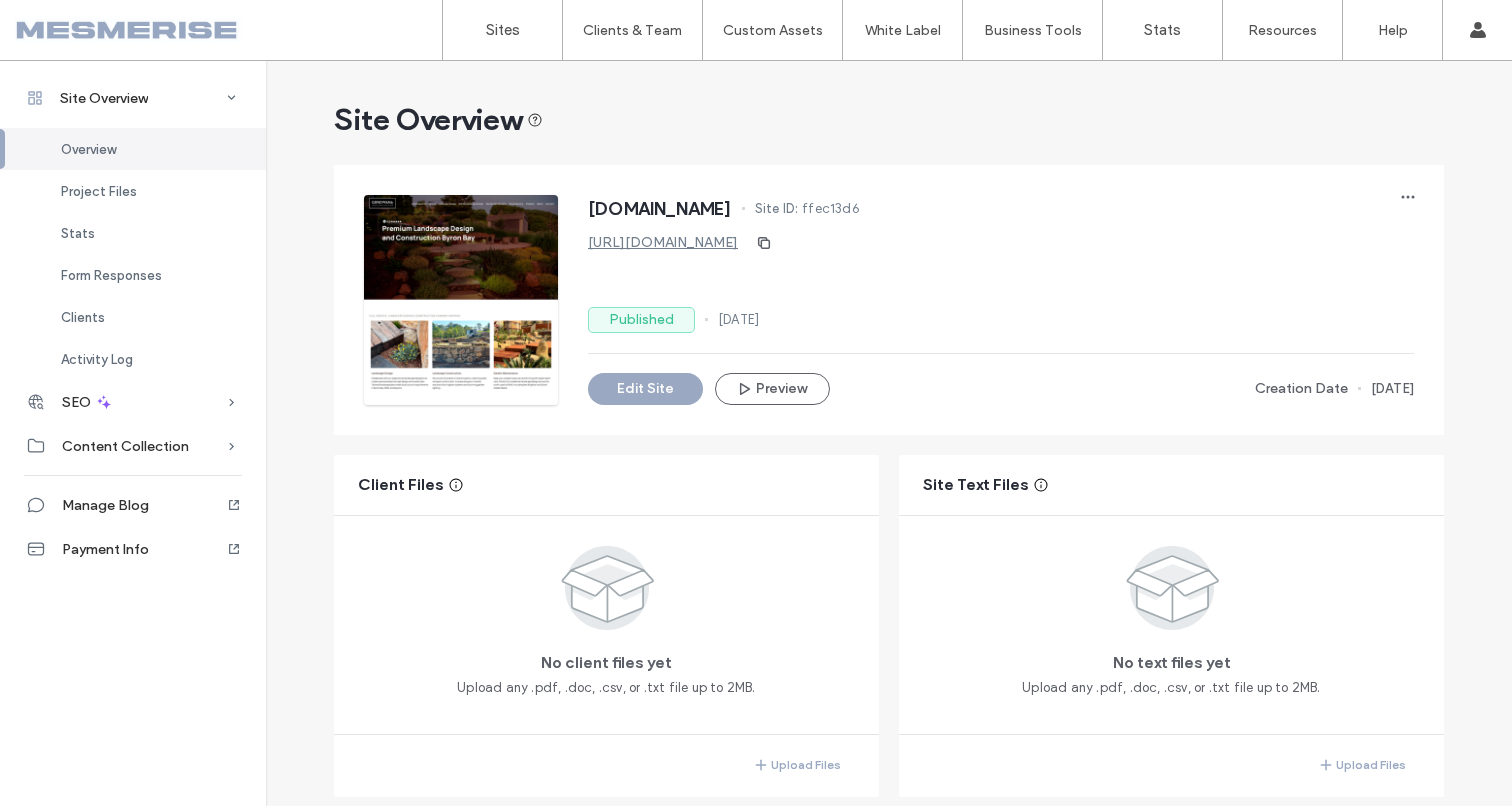 click at bounding box center [128, 30] 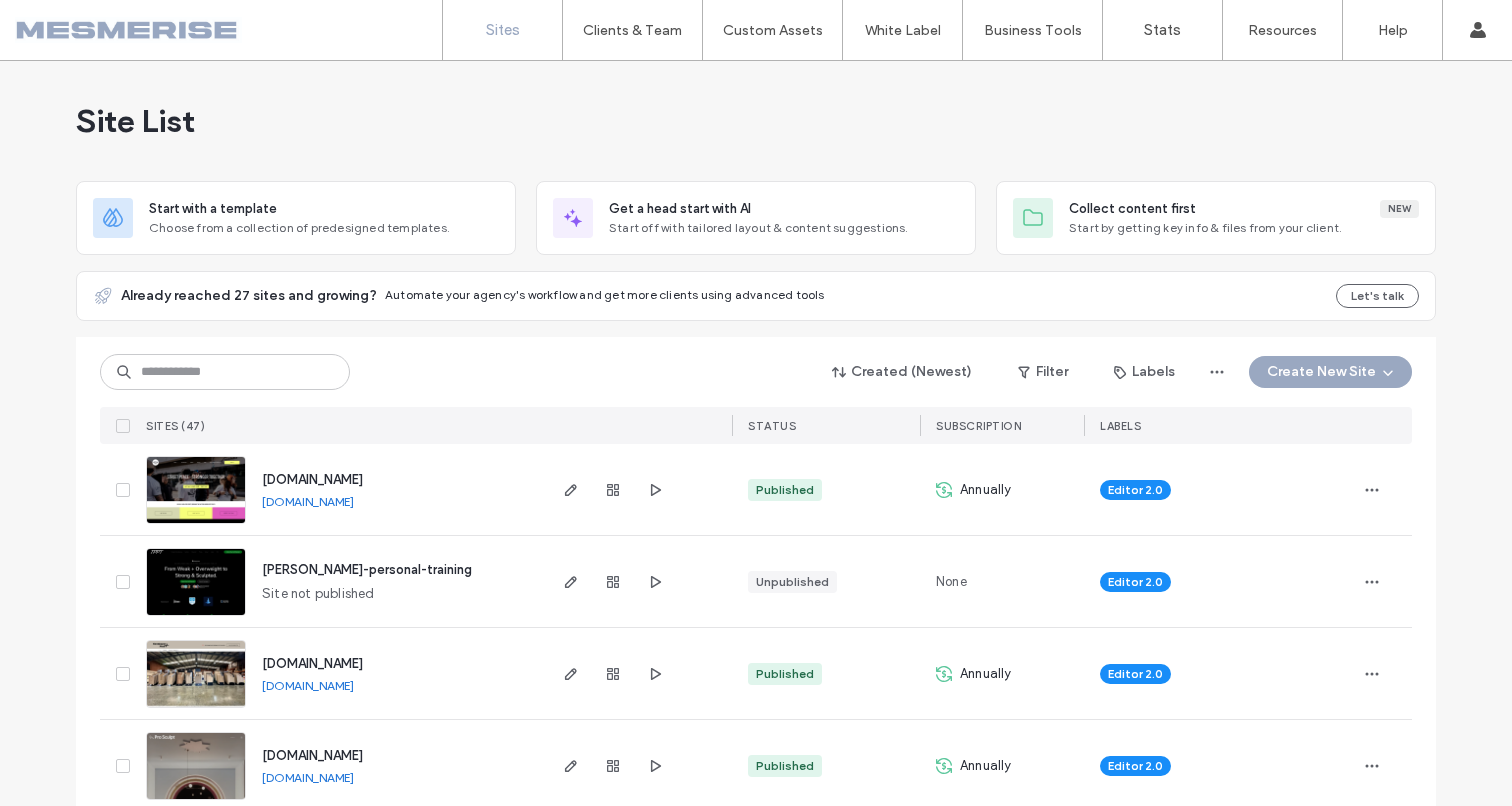scroll, scrollTop: 0, scrollLeft: 0, axis: both 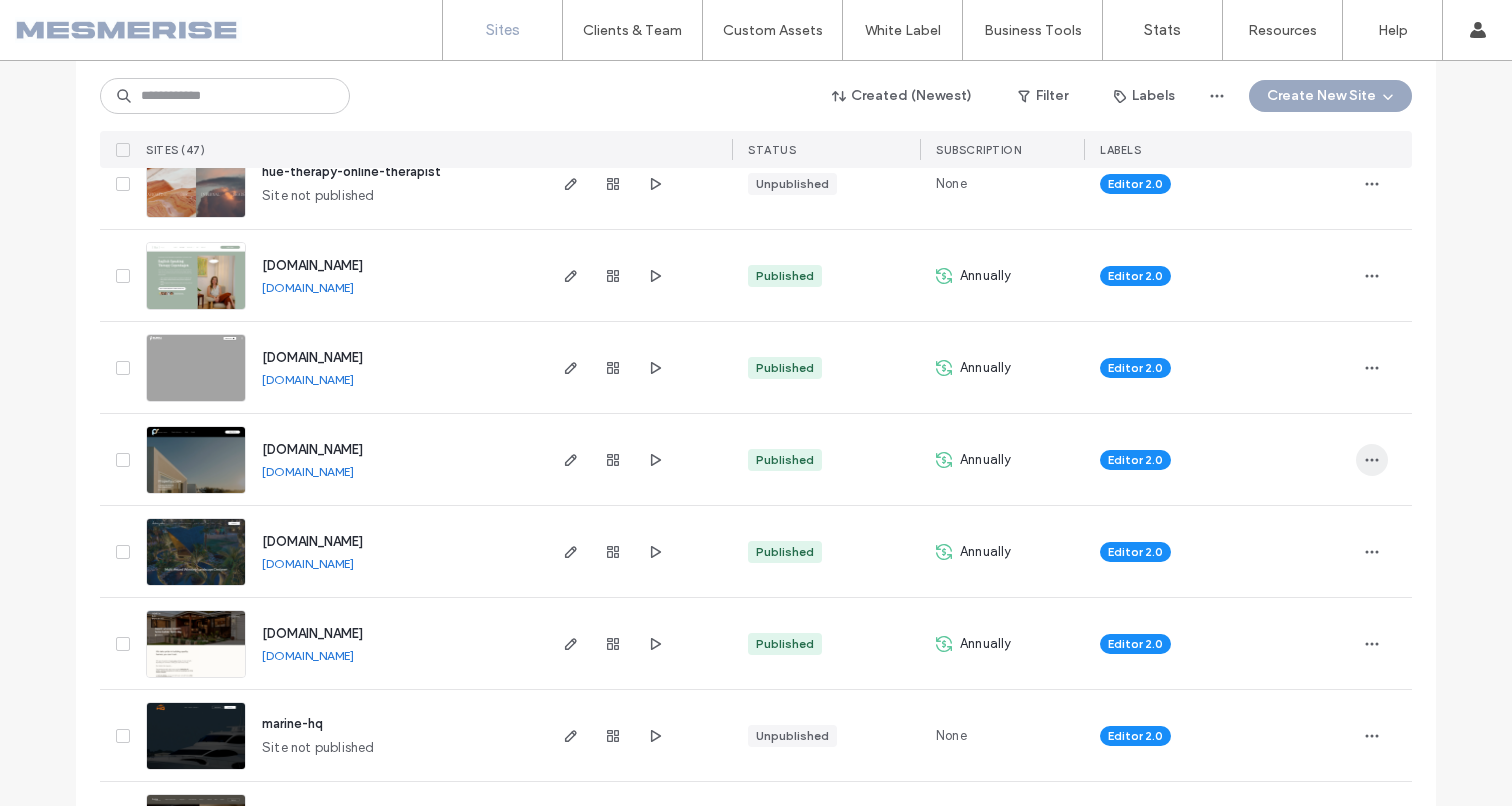 click 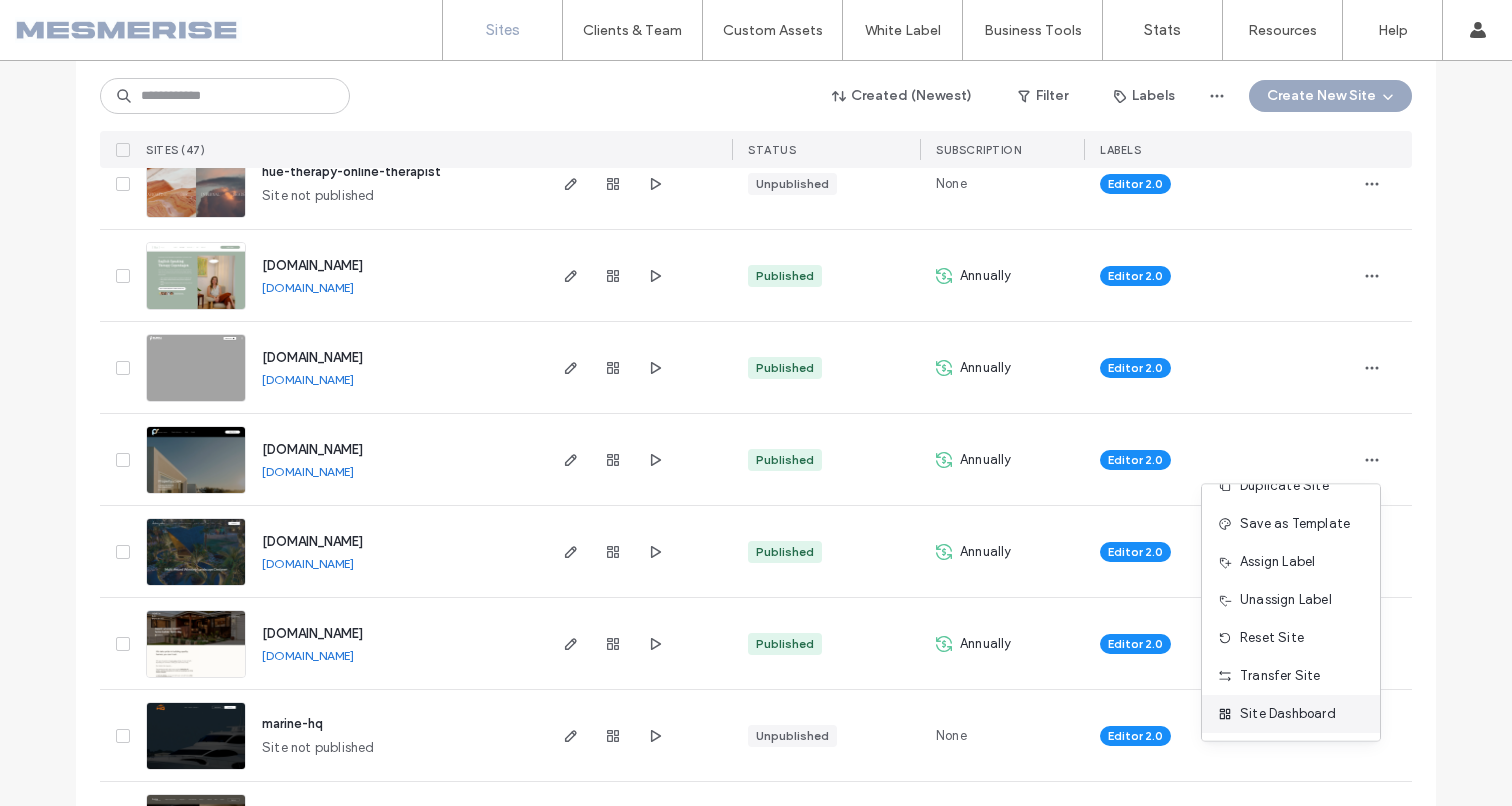 scroll, scrollTop: 64, scrollLeft: 0, axis: vertical 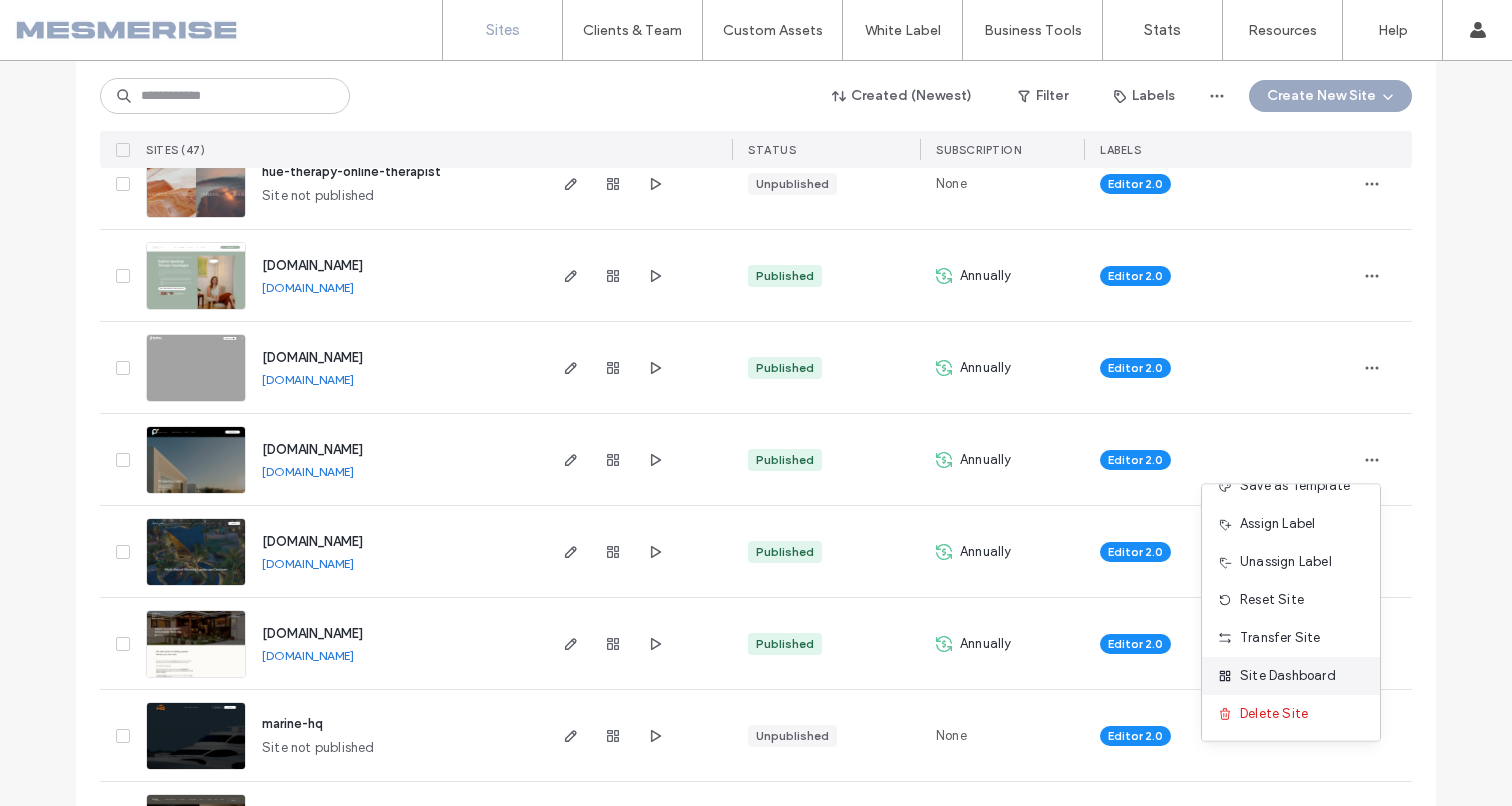 click on "Site Dashboard" at bounding box center [1288, 676] 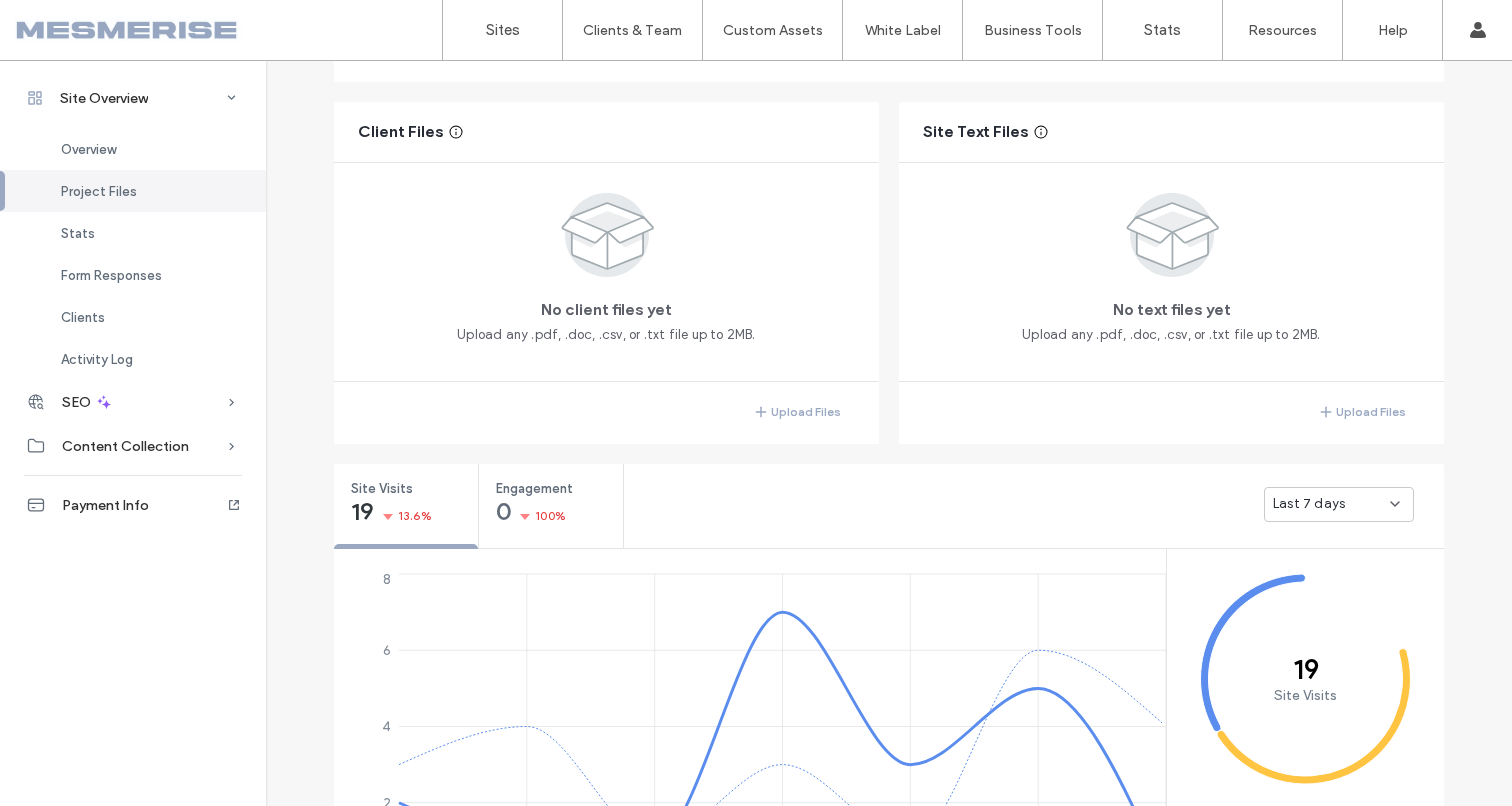 scroll, scrollTop: 369, scrollLeft: 0, axis: vertical 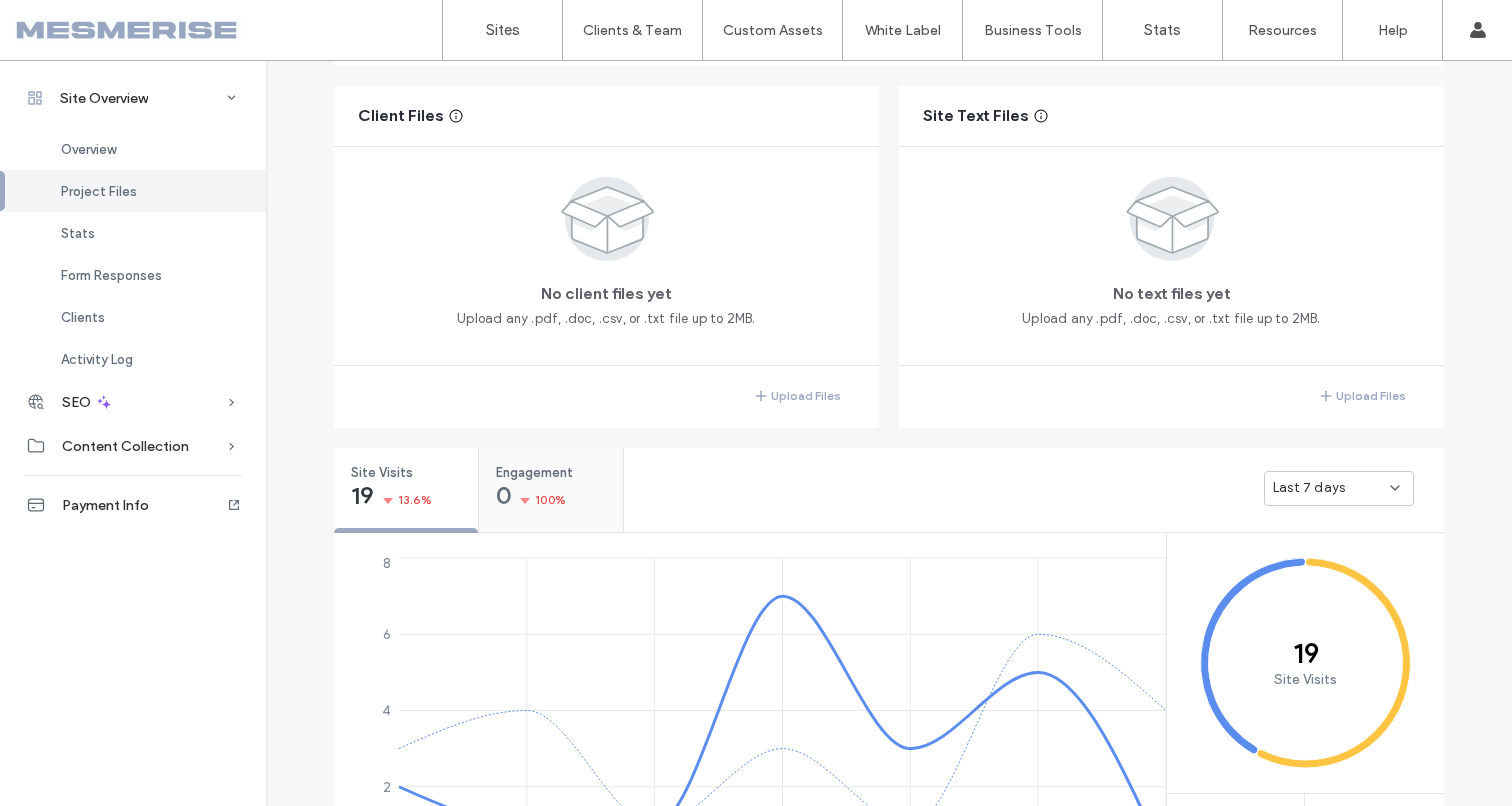 click on "0 100%" at bounding box center [531, 498] 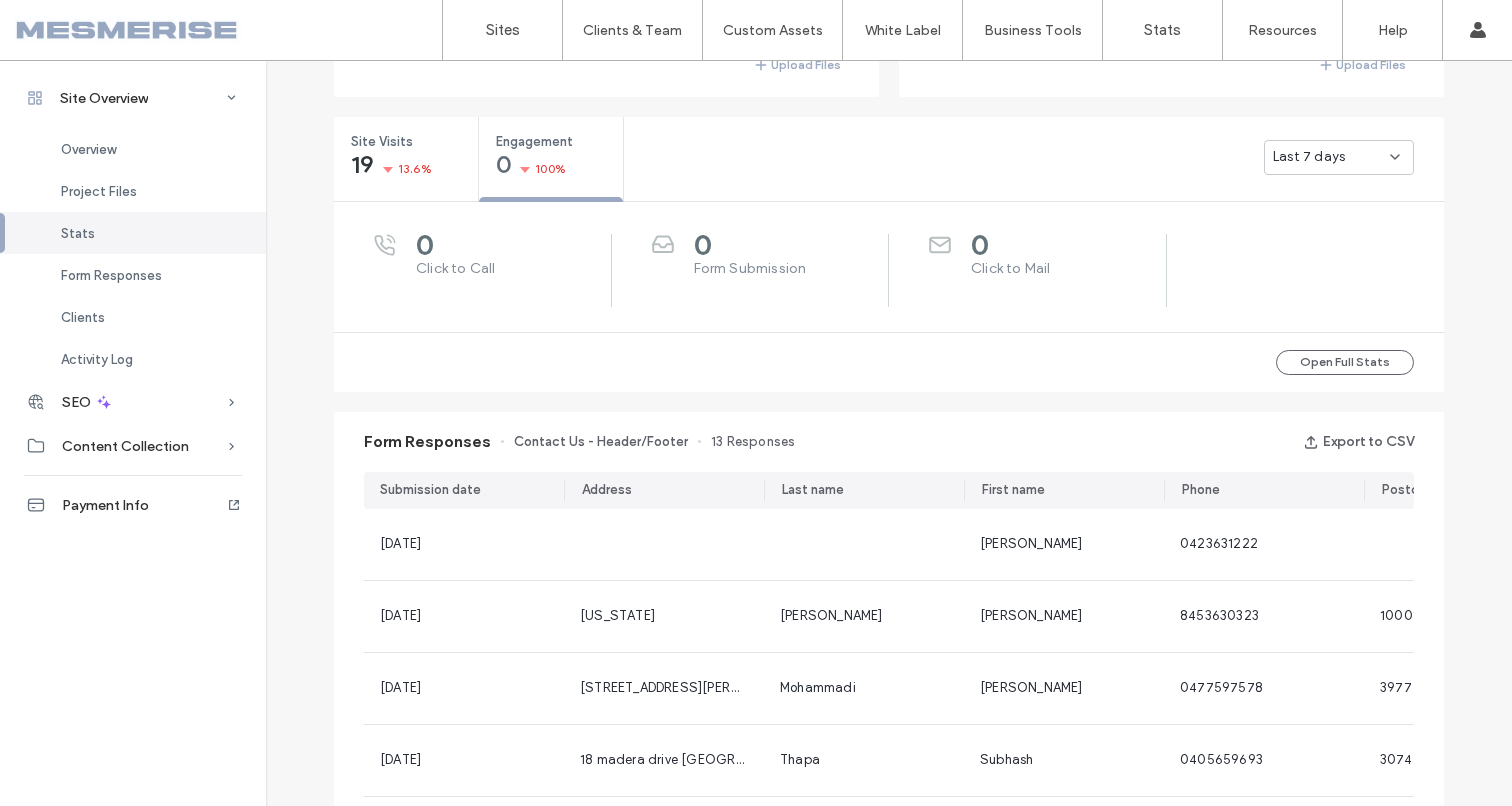 scroll, scrollTop: 712, scrollLeft: 0, axis: vertical 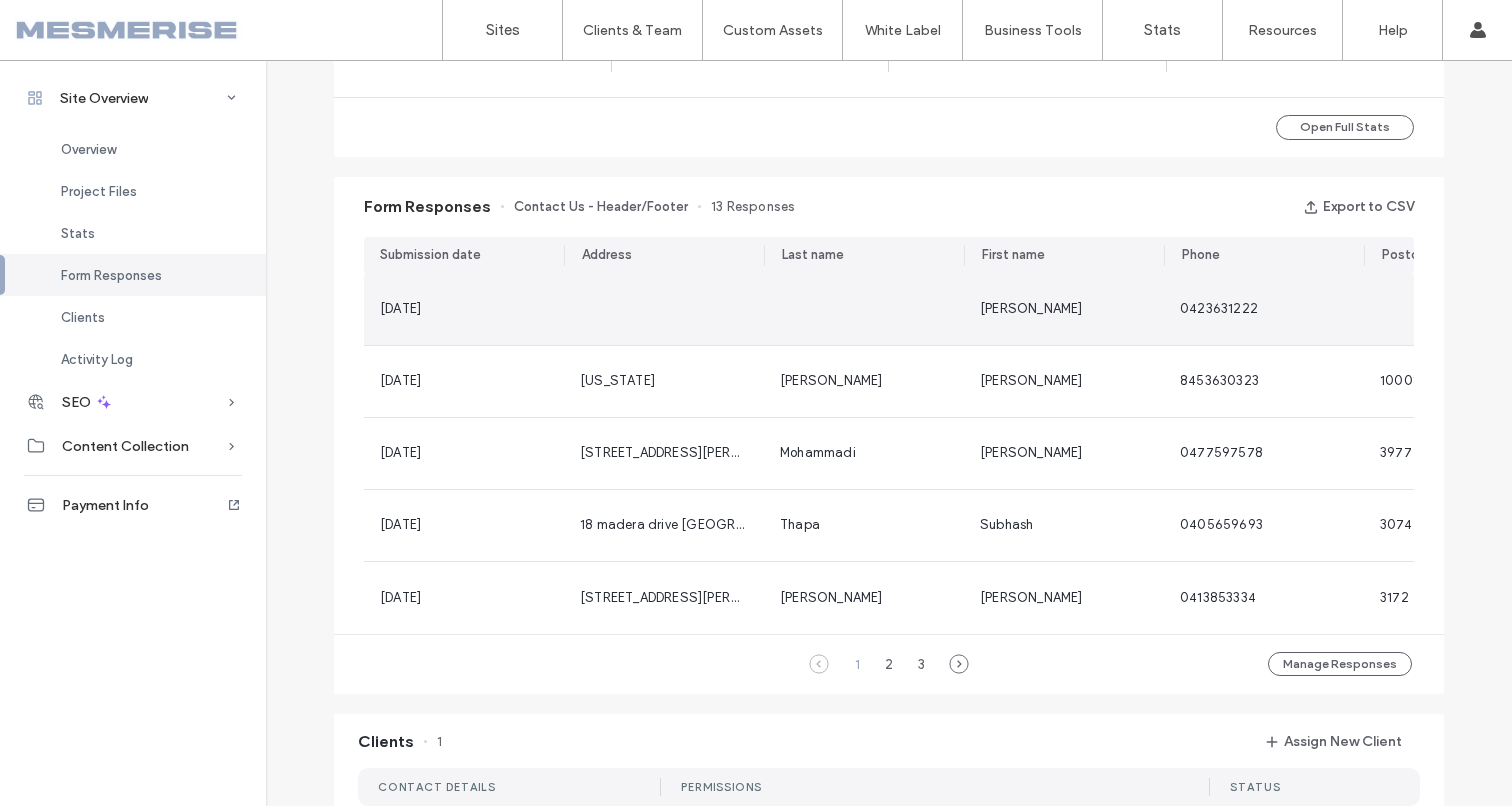 click at bounding box center [664, 309] 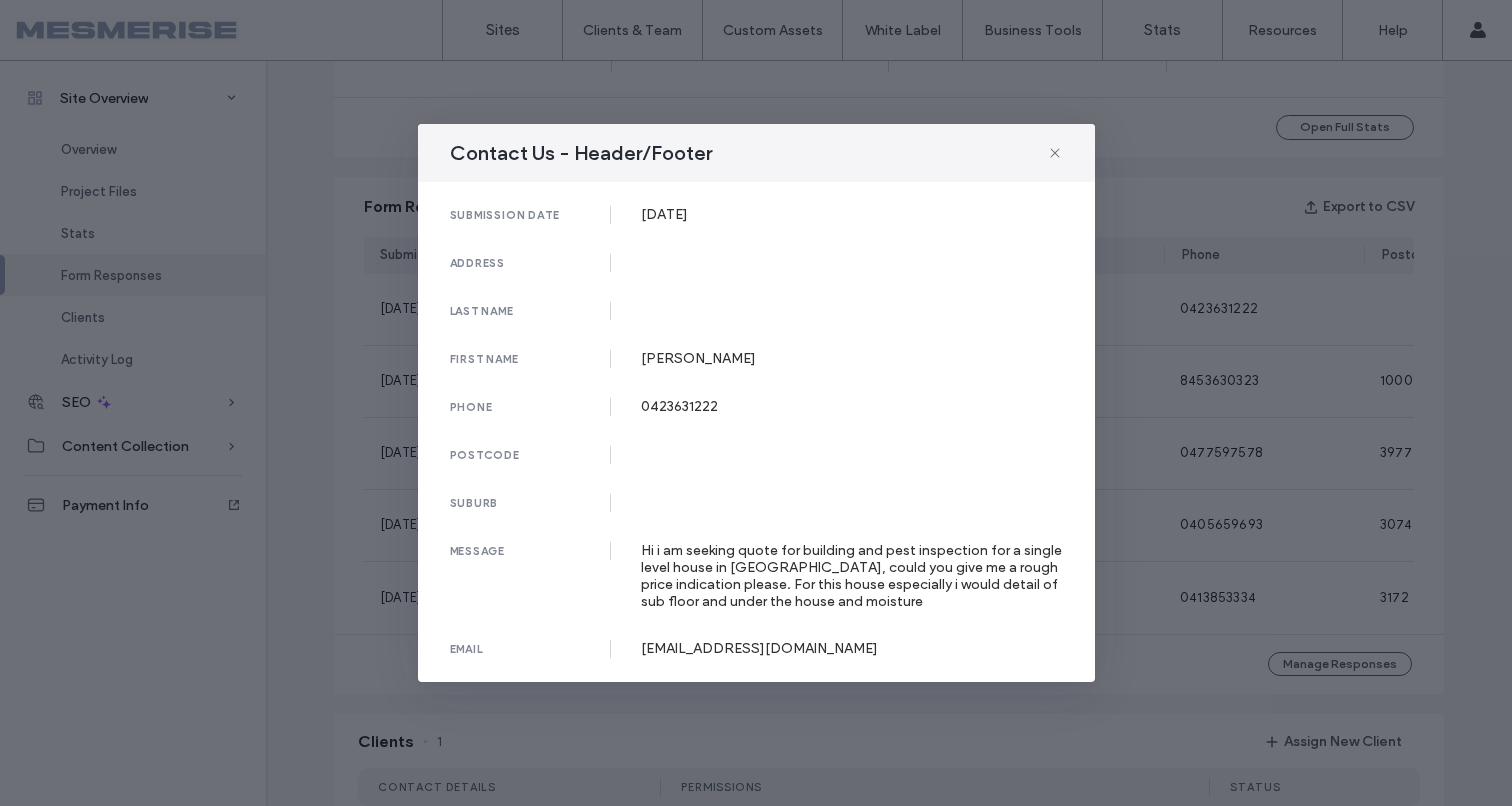 click on "Contact Us - Header/Footer submission date 19 Jun, 2025 address last name first name Chris phone 0423631222 postcode suburb message Hi i am seeking quote for building and pest inspection for a single level house in bentleigh, could you give me a rough price indication please. For this house especially i would  detail of sub floor and under the house and moisture email cgnis2022@gmail.com" at bounding box center [756, 403] 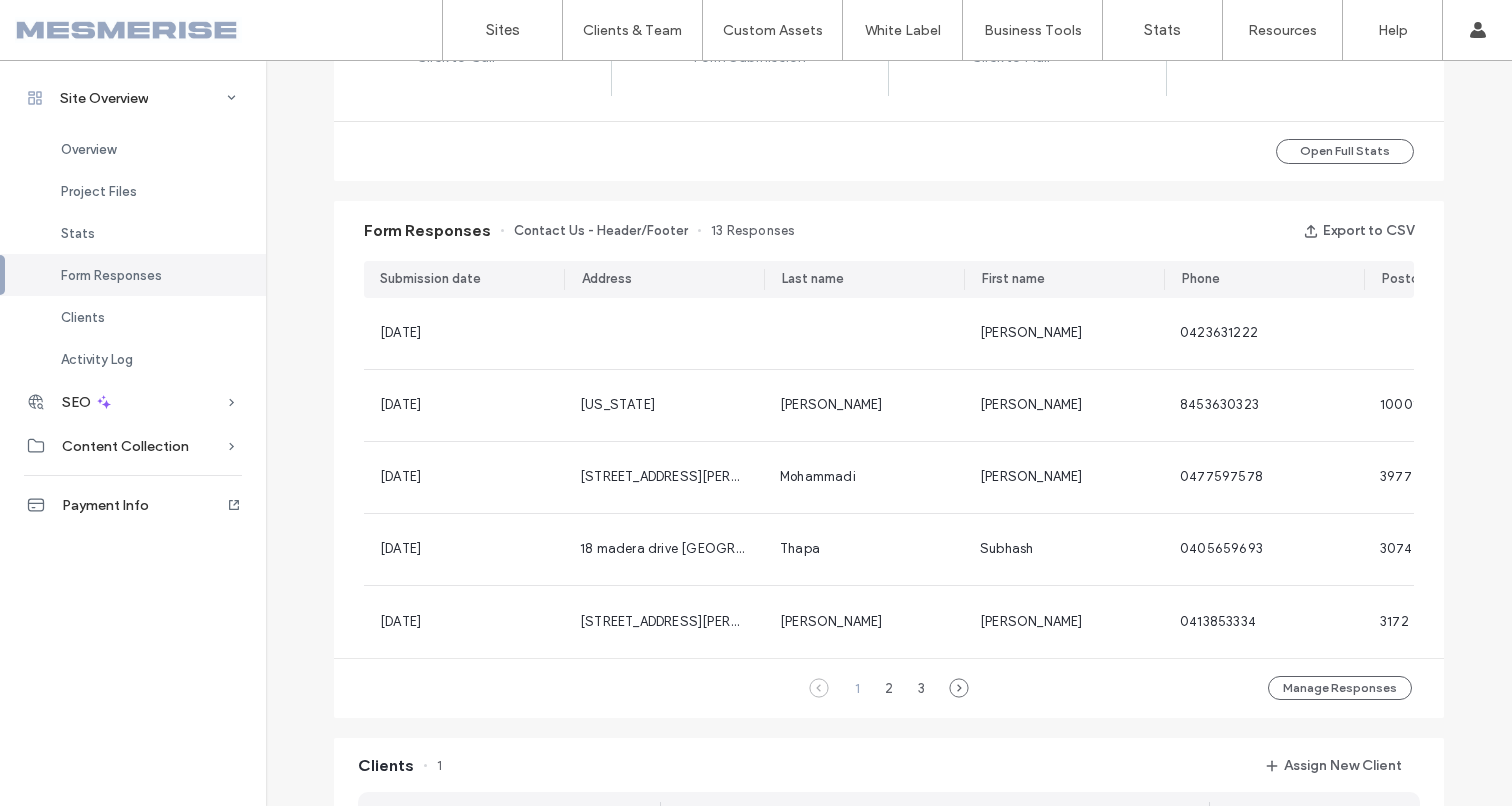 scroll, scrollTop: 905, scrollLeft: 0, axis: vertical 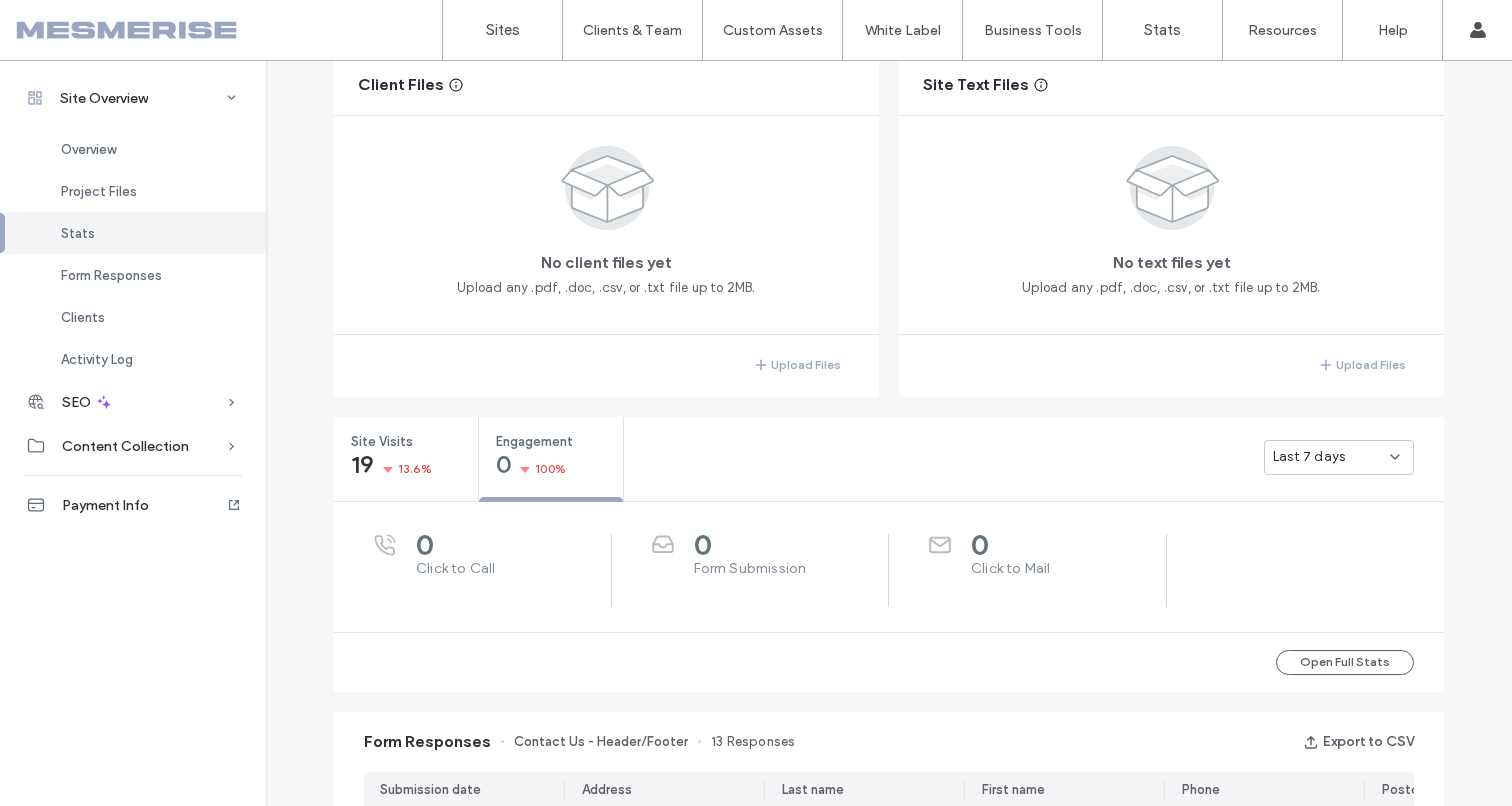 click on "Last 7 days" at bounding box center [1309, 457] 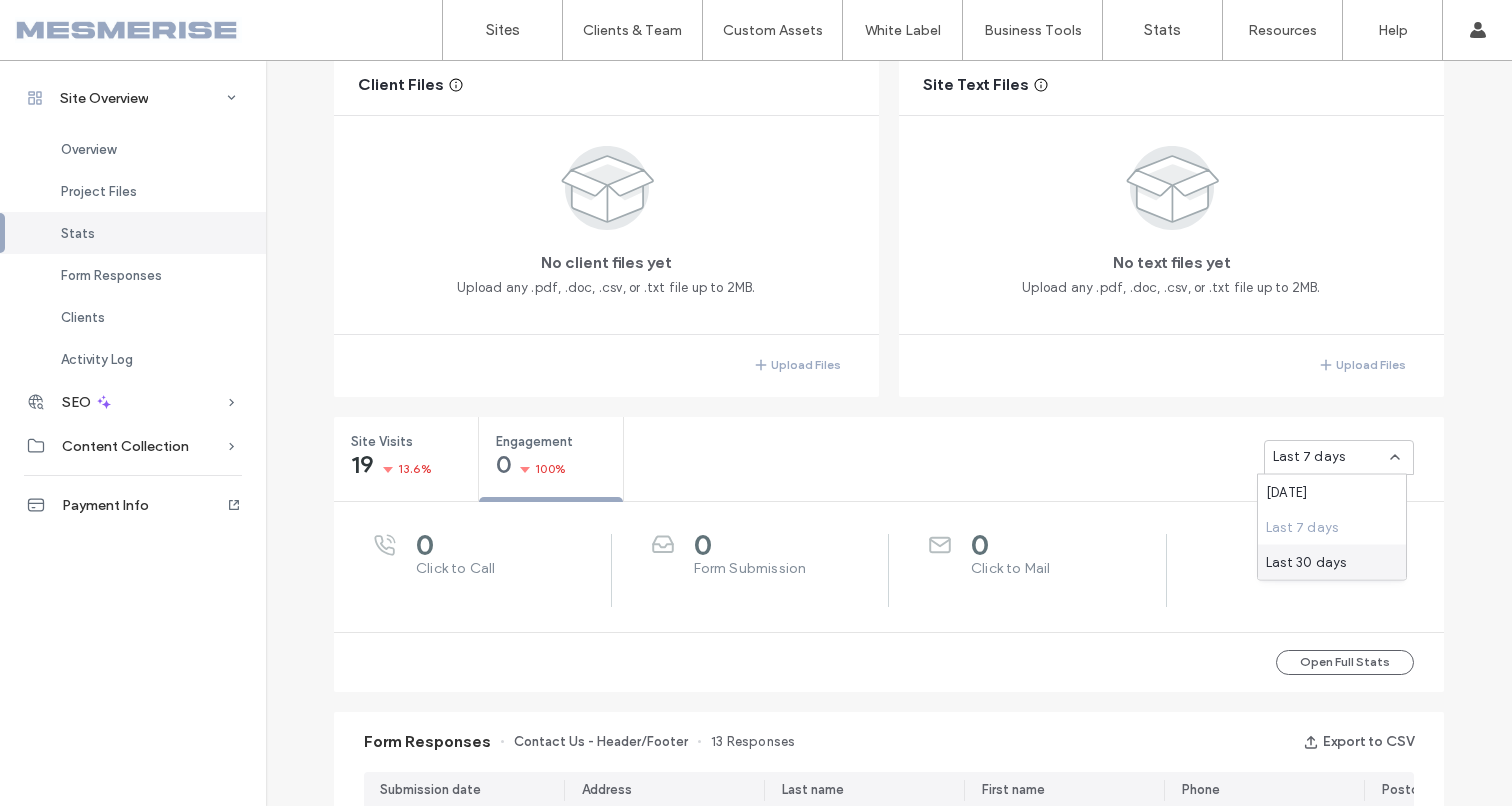 click on "Last 30 days" at bounding box center (1306, 562) 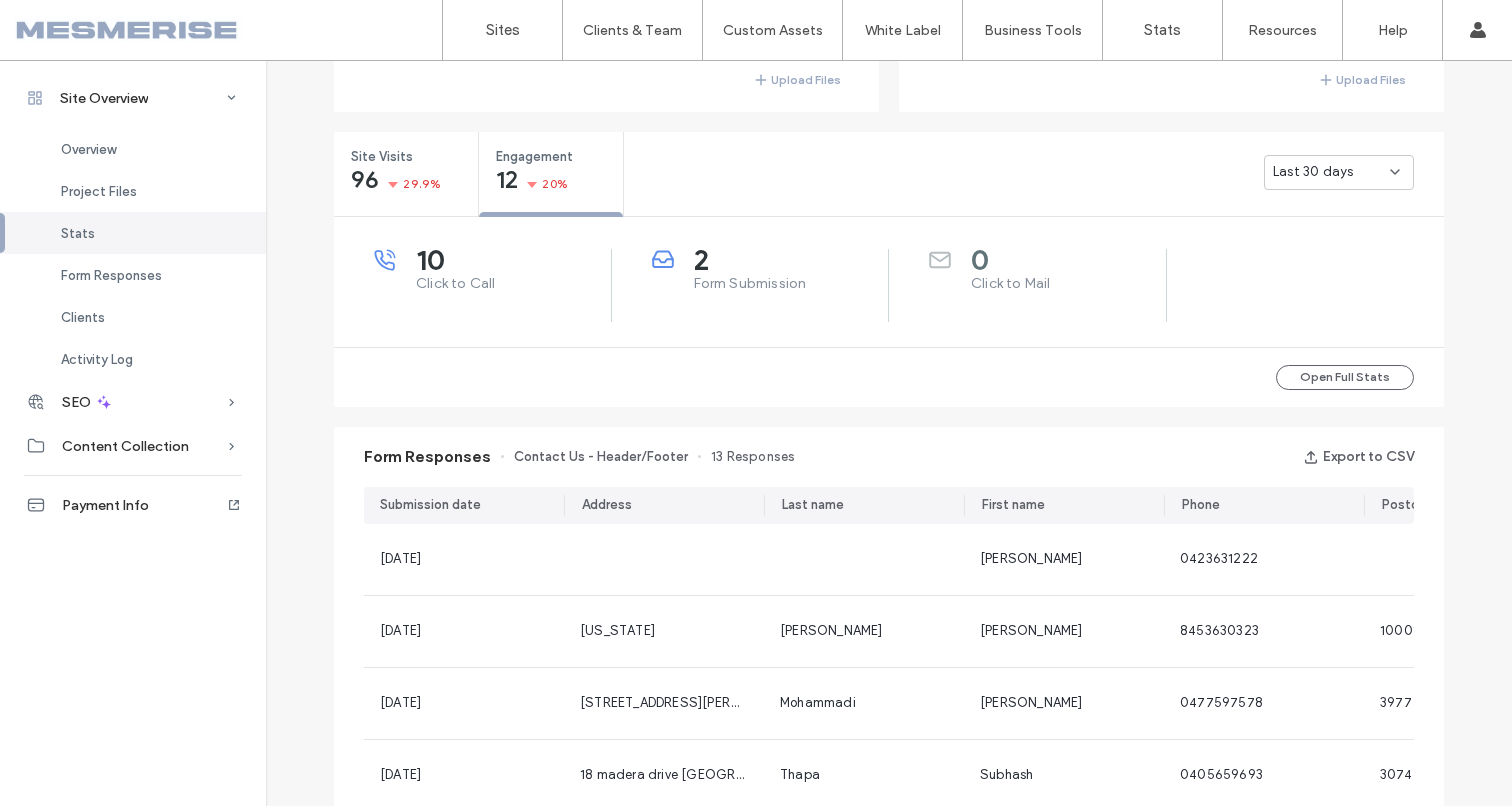 scroll, scrollTop: 604, scrollLeft: 0, axis: vertical 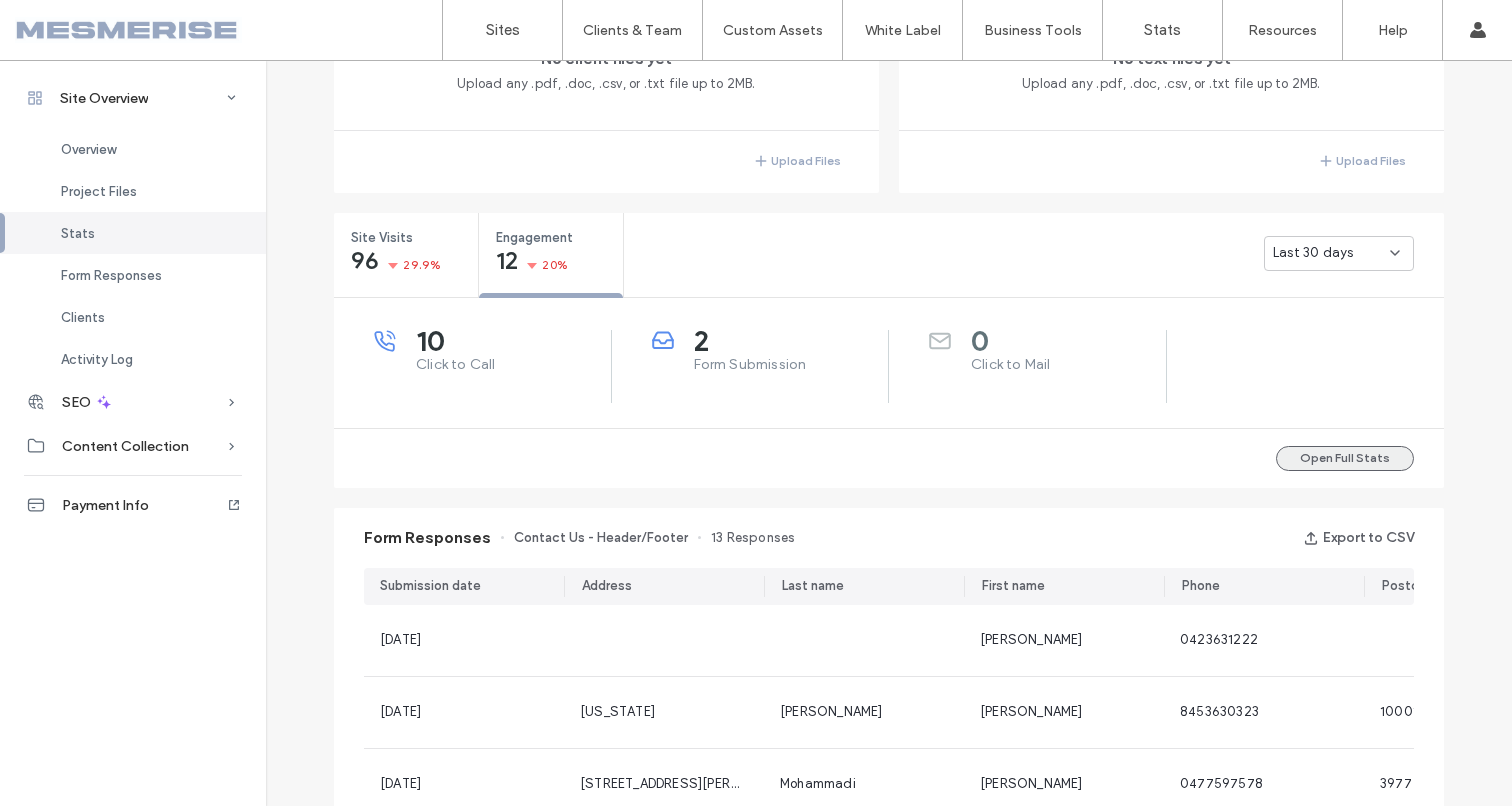 click on "Open Full Stats" at bounding box center [1345, 458] 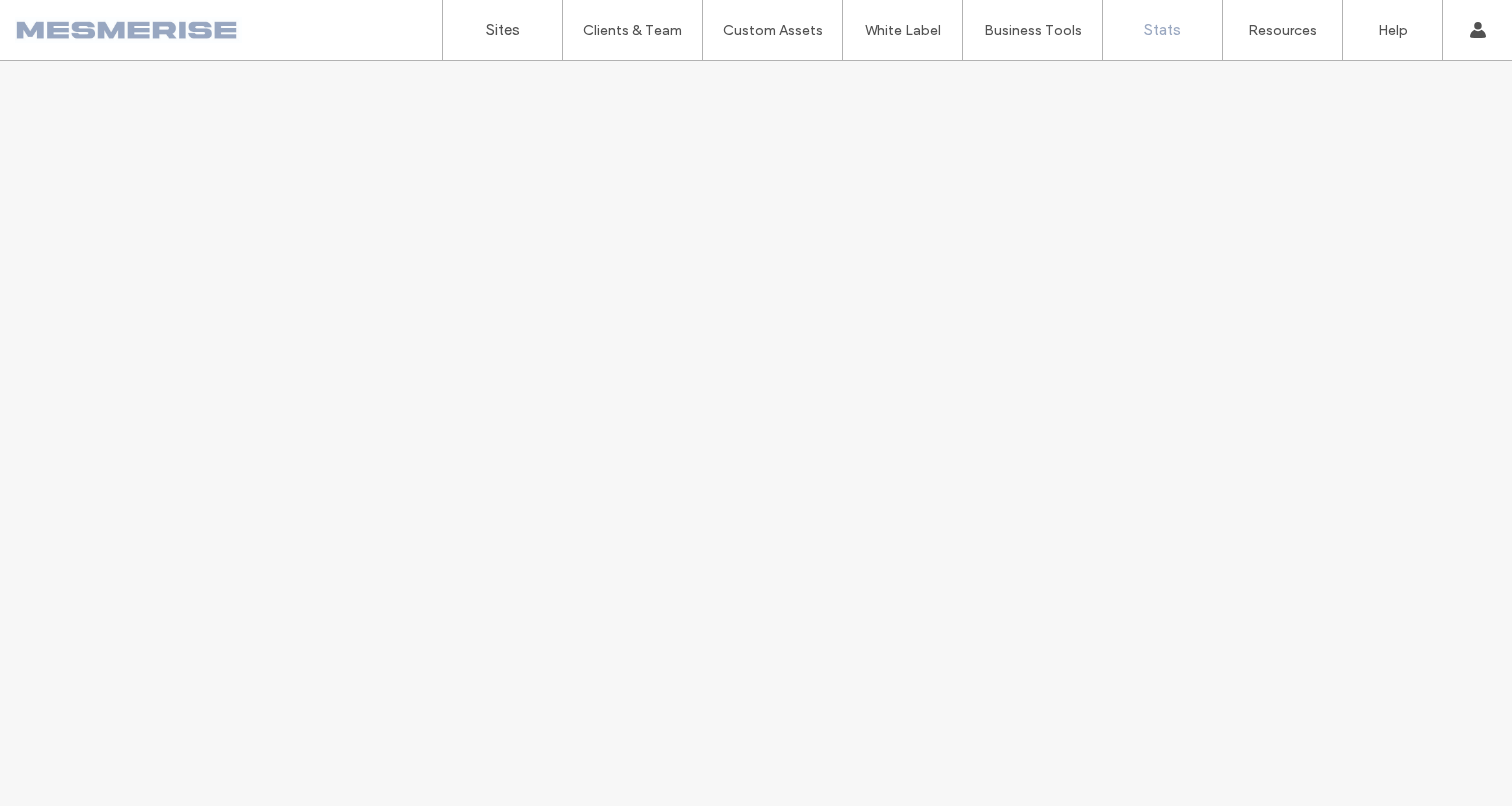 scroll, scrollTop: 0, scrollLeft: 0, axis: both 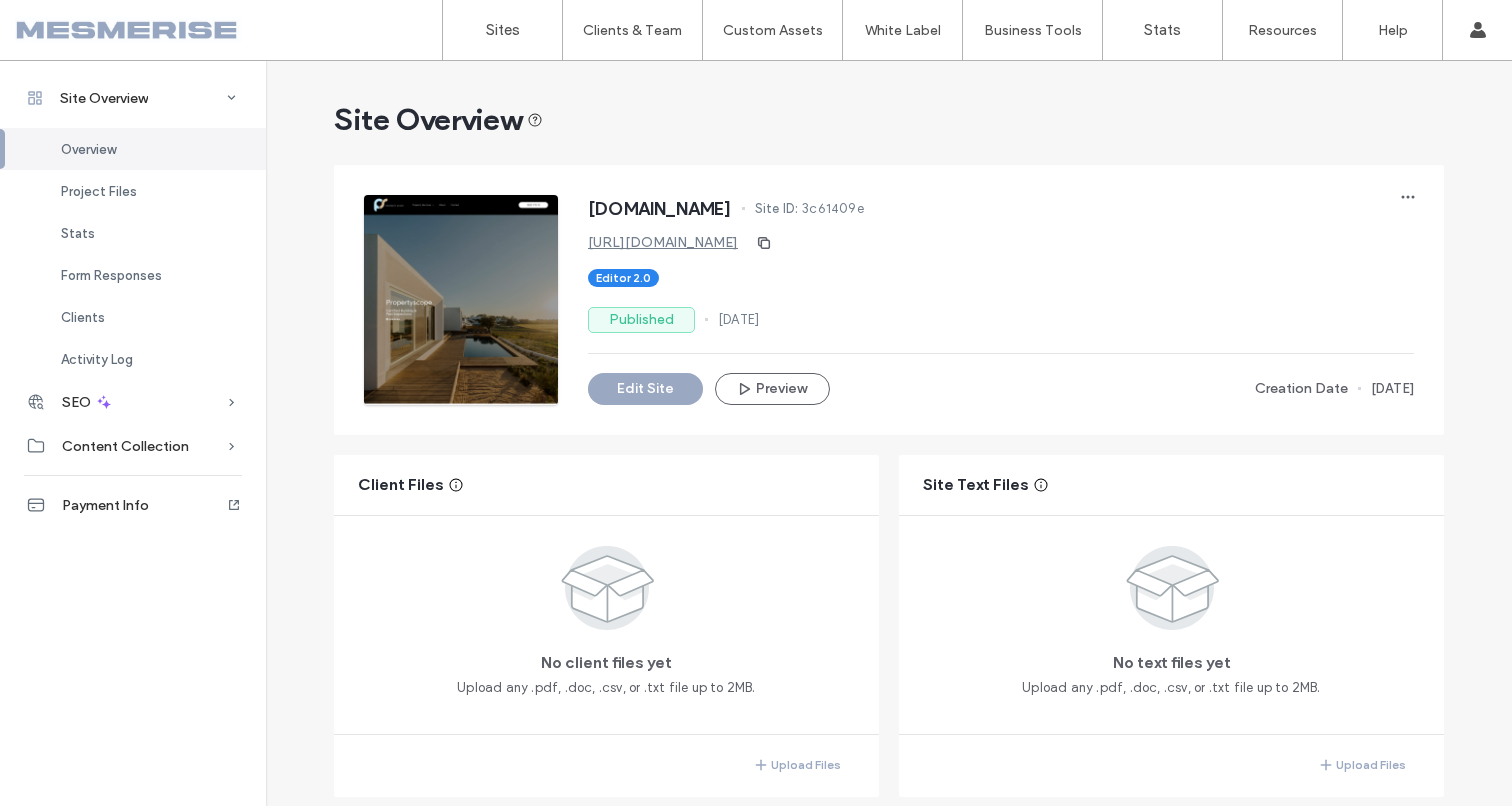 click at bounding box center [128, 30] 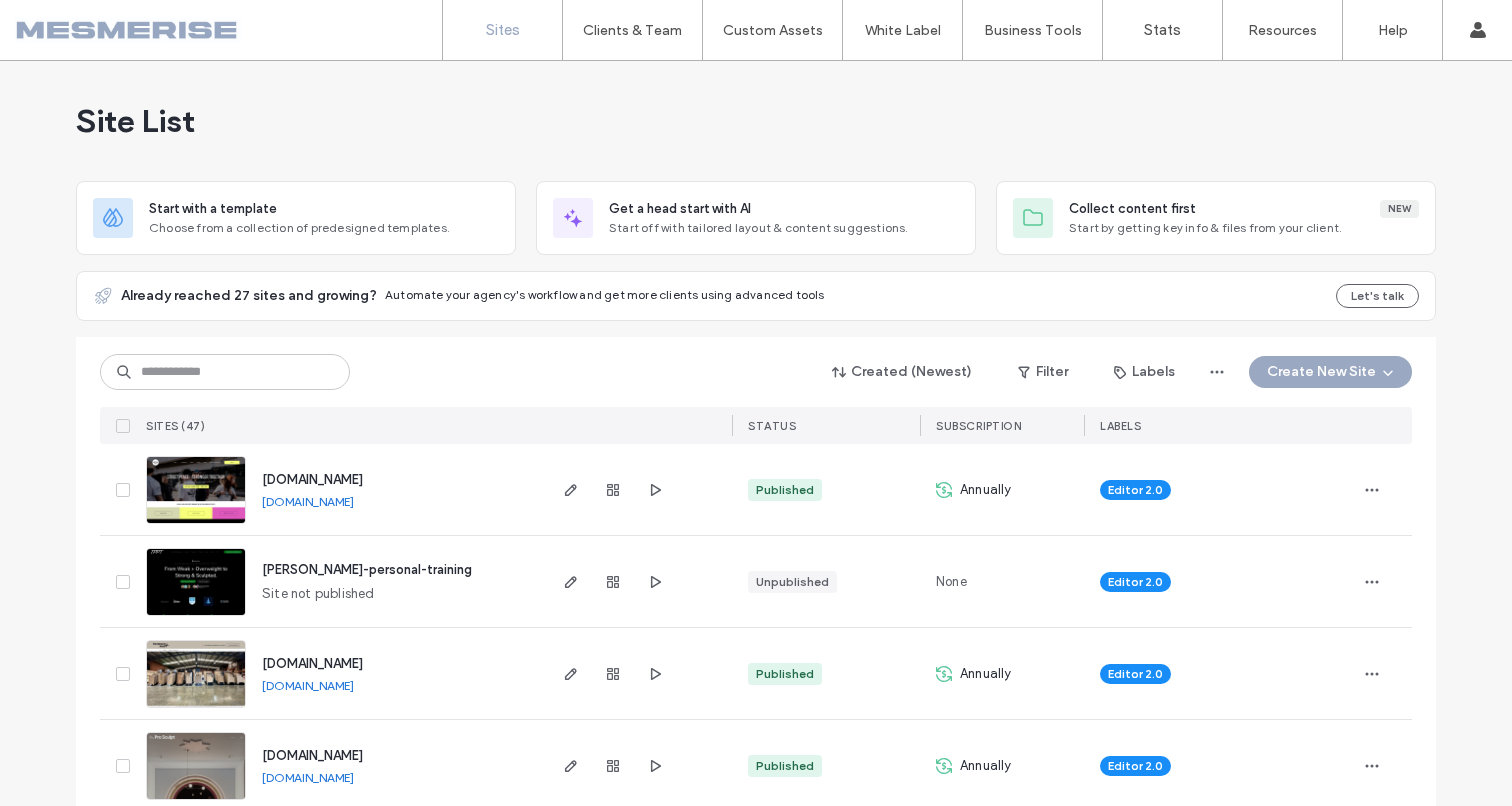 scroll, scrollTop: 0, scrollLeft: 0, axis: both 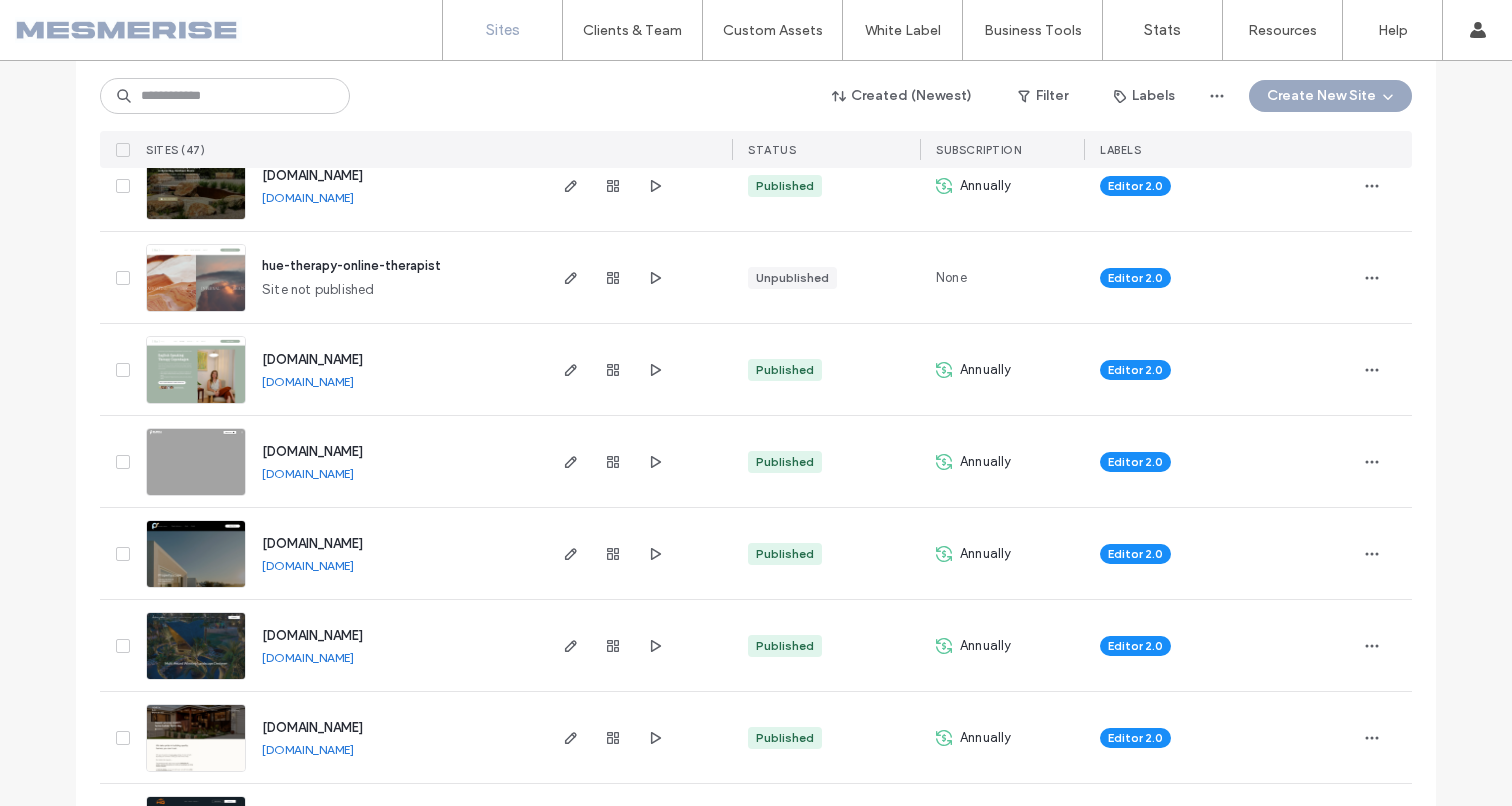 click on "[DOMAIN_NAME]" at bounding box center (312, 543) 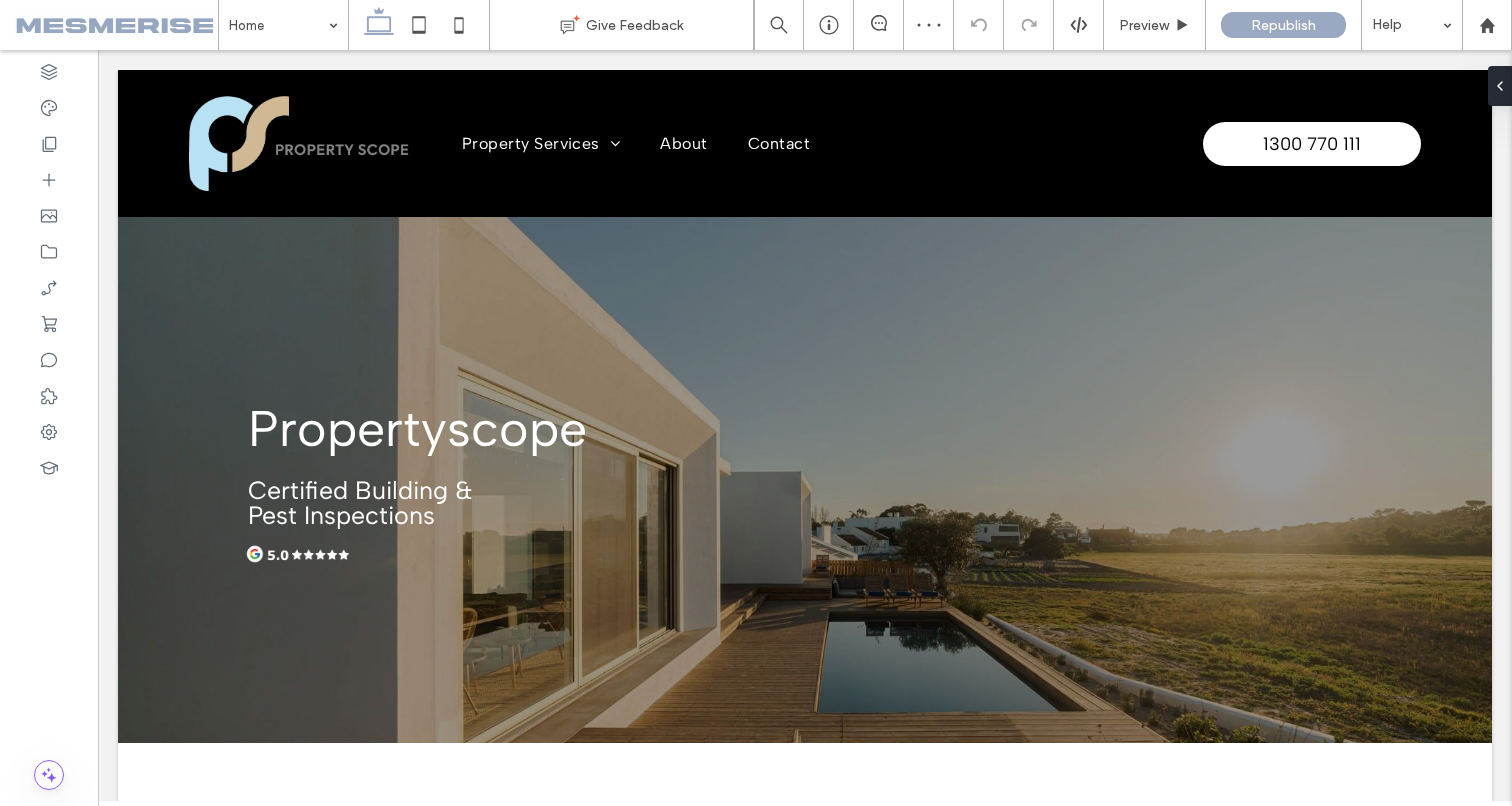 scroll, scrollTop: 0, scrollLeft: 0, axis: both 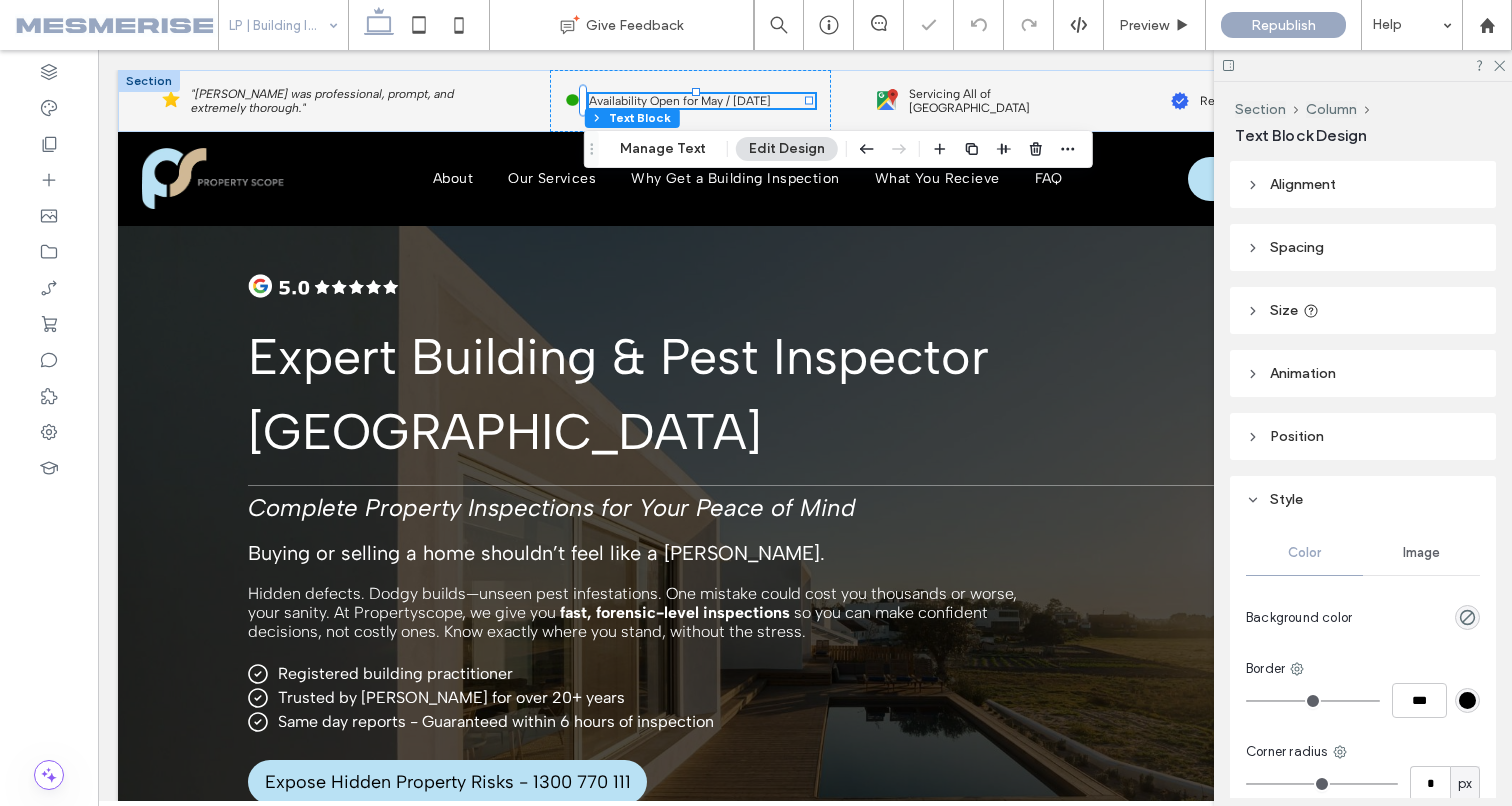 click on "Availability Open for May / June 2025" at bounding box center [680, 101] 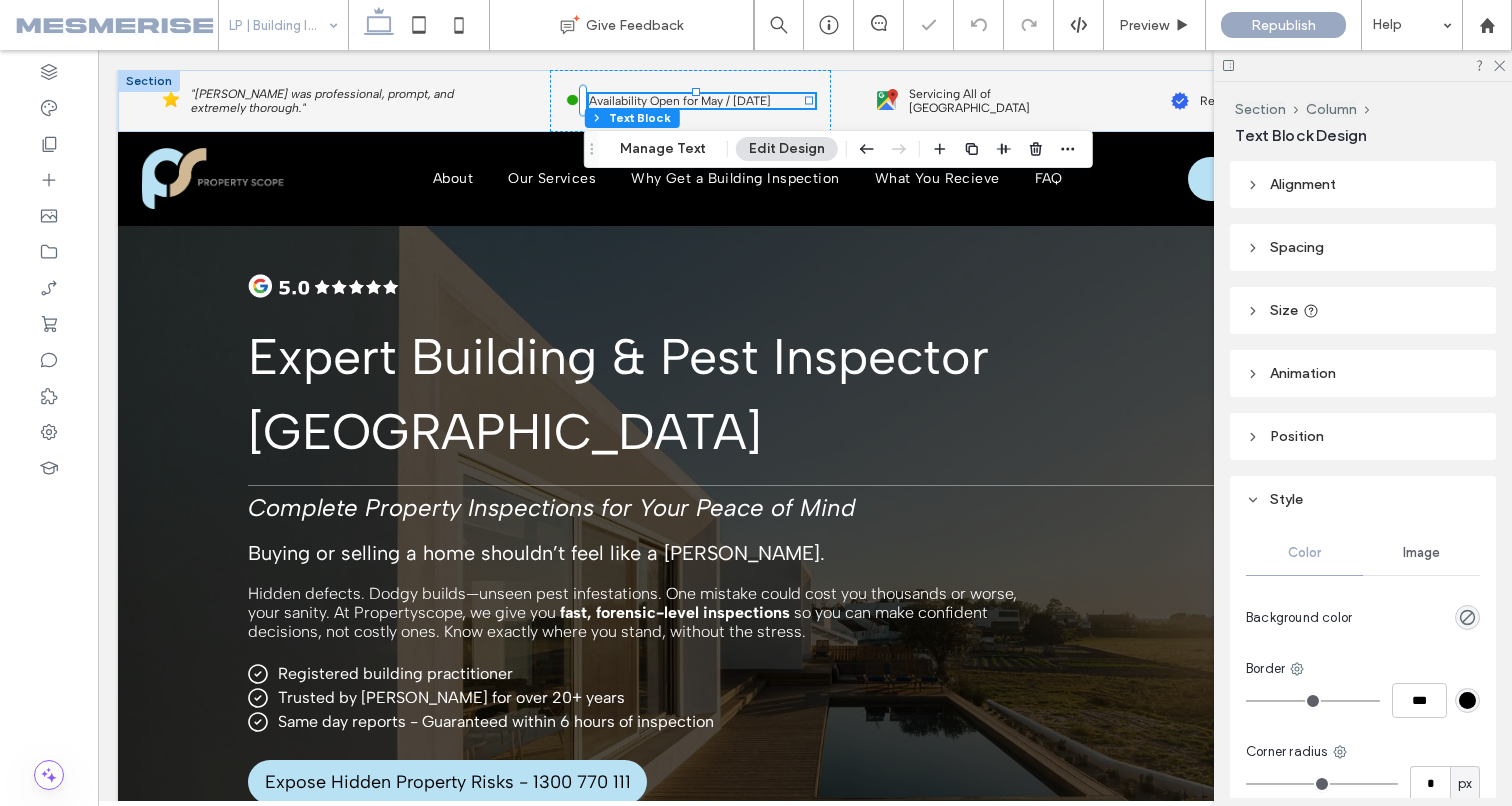 scroll, scrollTop: 0, scrollLeft: 0, axis: both 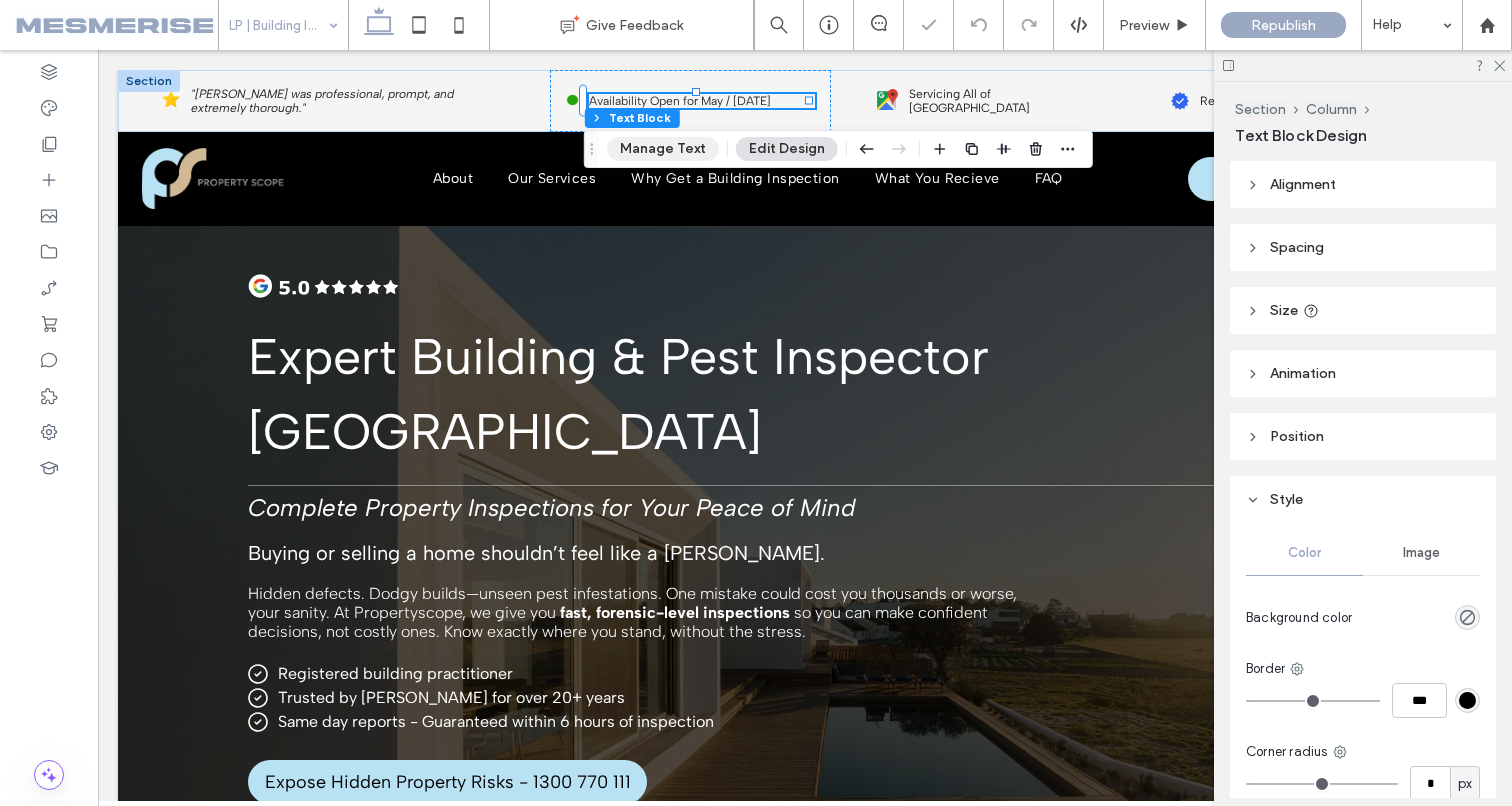 drag, startPoint x: 678, startPoint y: 166, endPoint x: 782, endPoint y: 203, distance: 110.38569 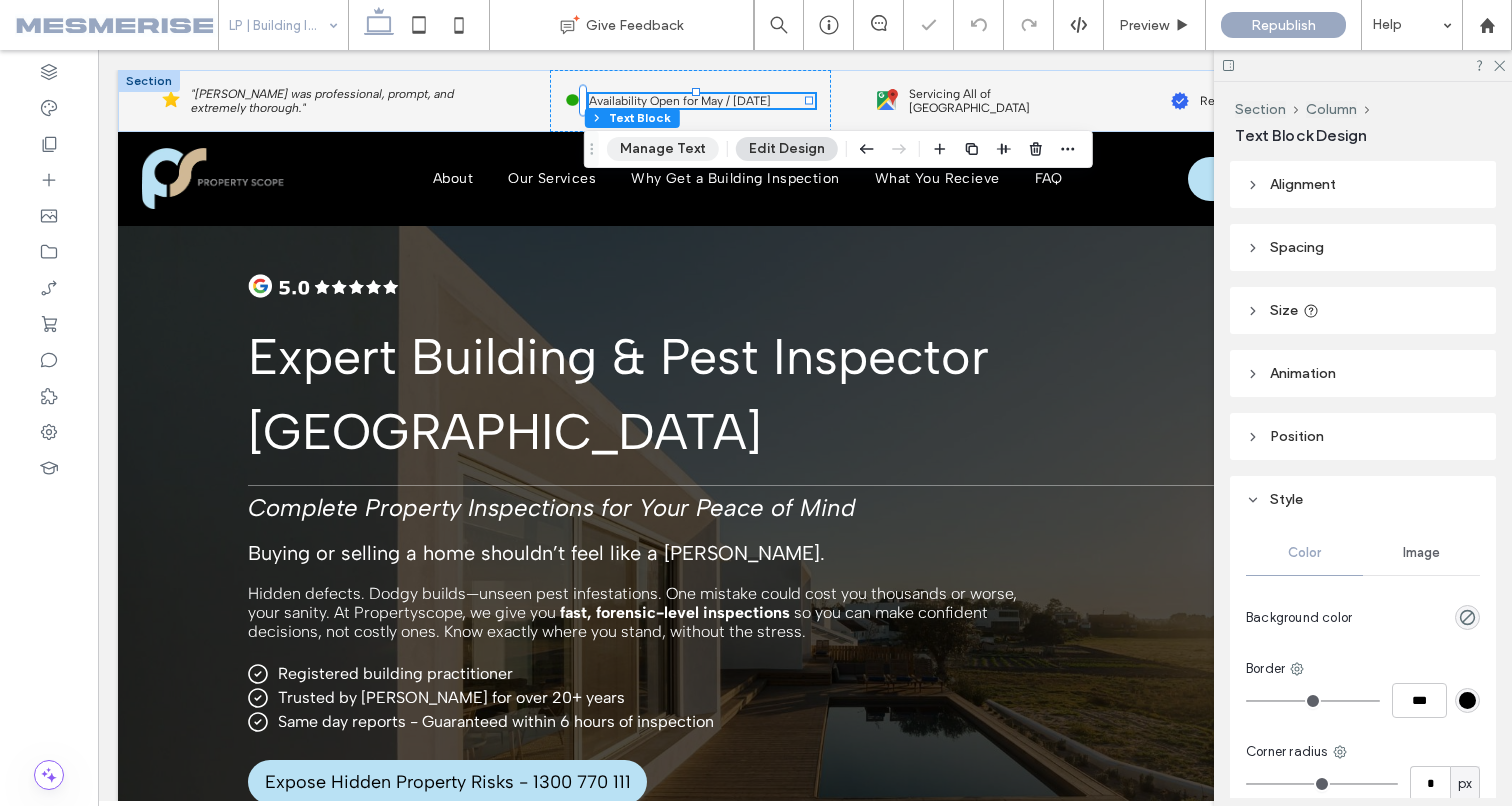 click on "About
Our Services
Why Get a Building Inspection
What You Recieve
FAQ" at bounding box center (747, 179) 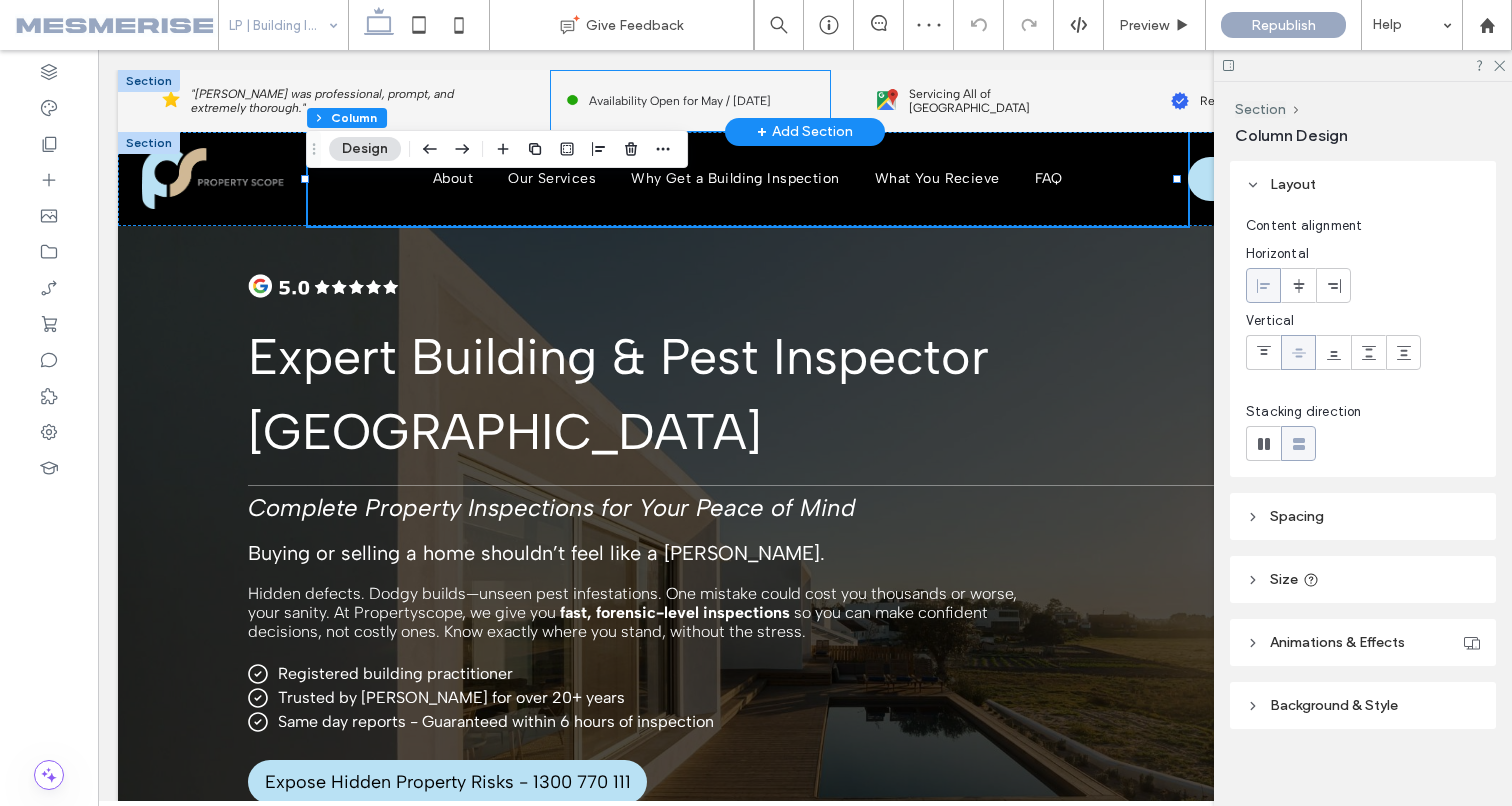 click on "Availability Open for May / June 2025" at bounding box center (680, 101) 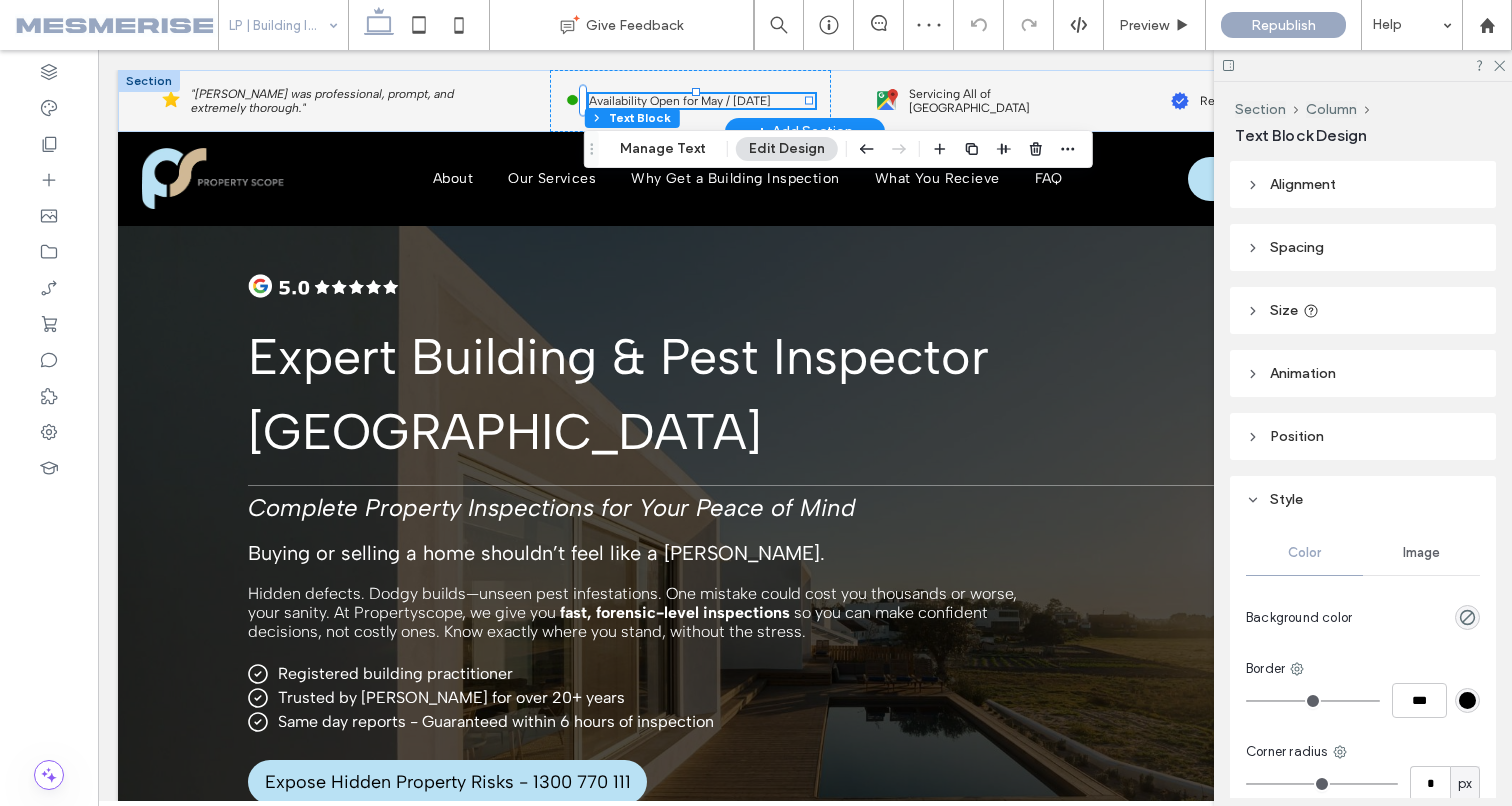 click on "Availability Open for May / June 2025" at bounding box center (680, 101) 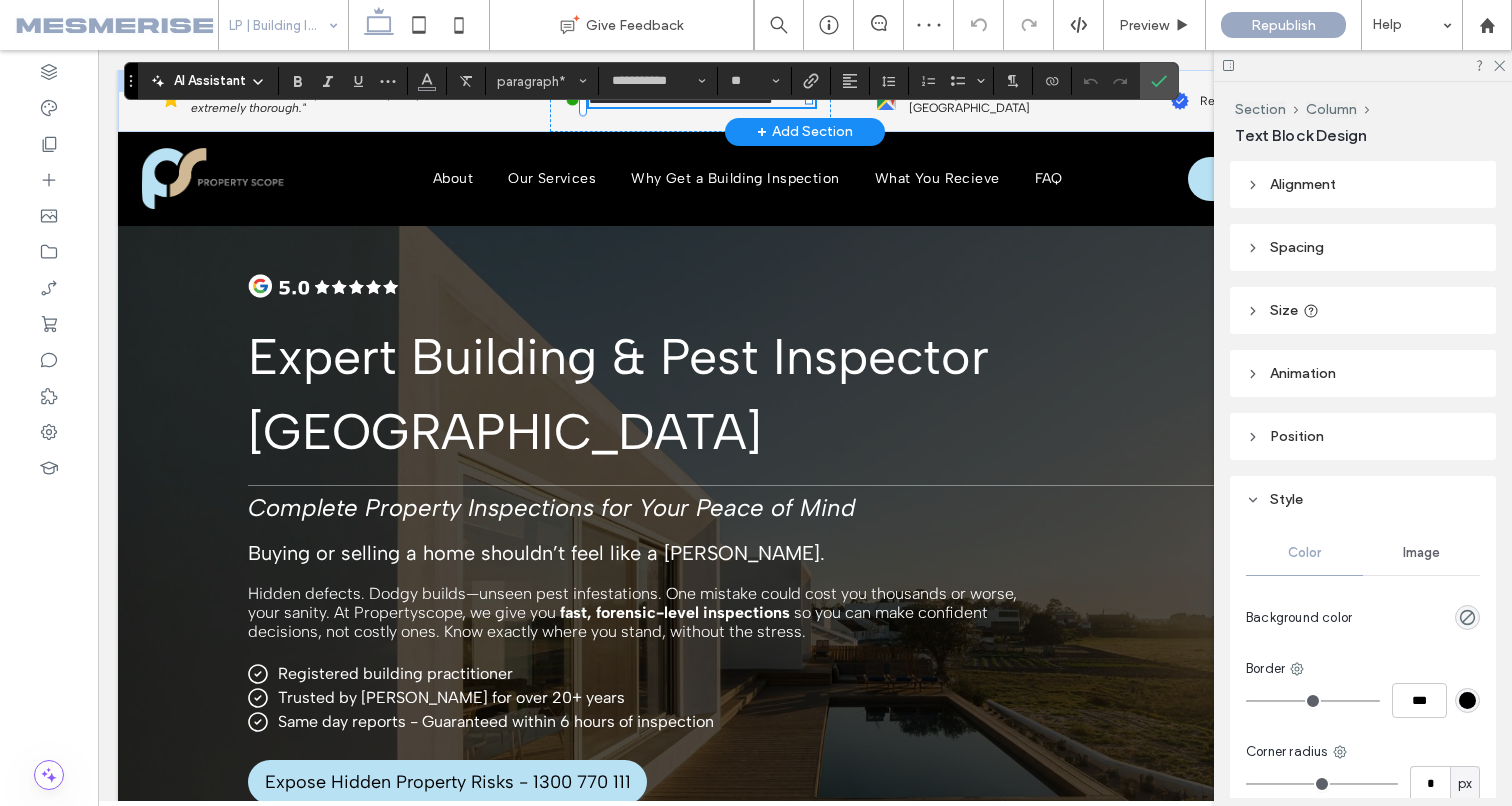 click on "**********" at bounding box center (680, 100) 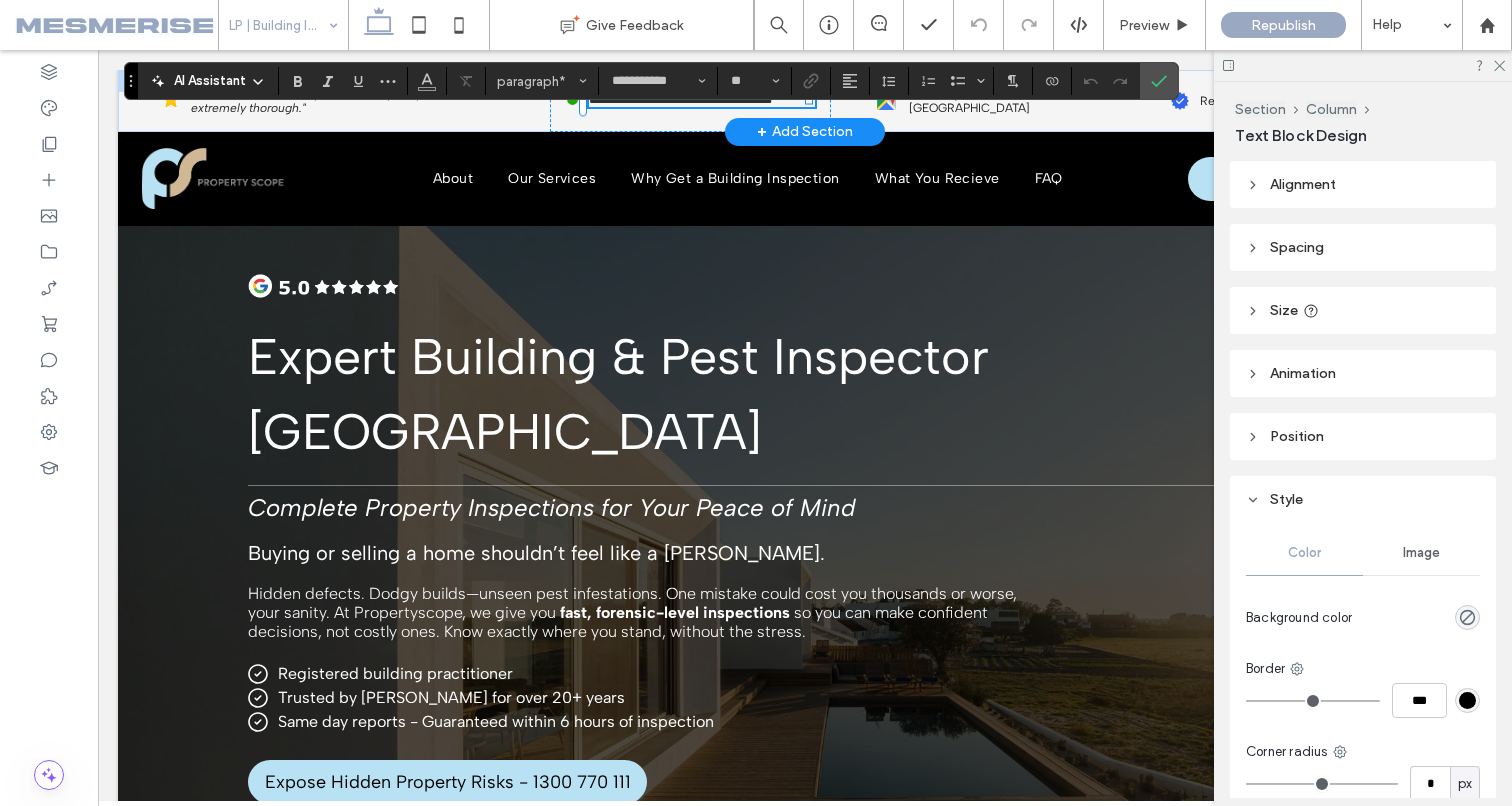 type 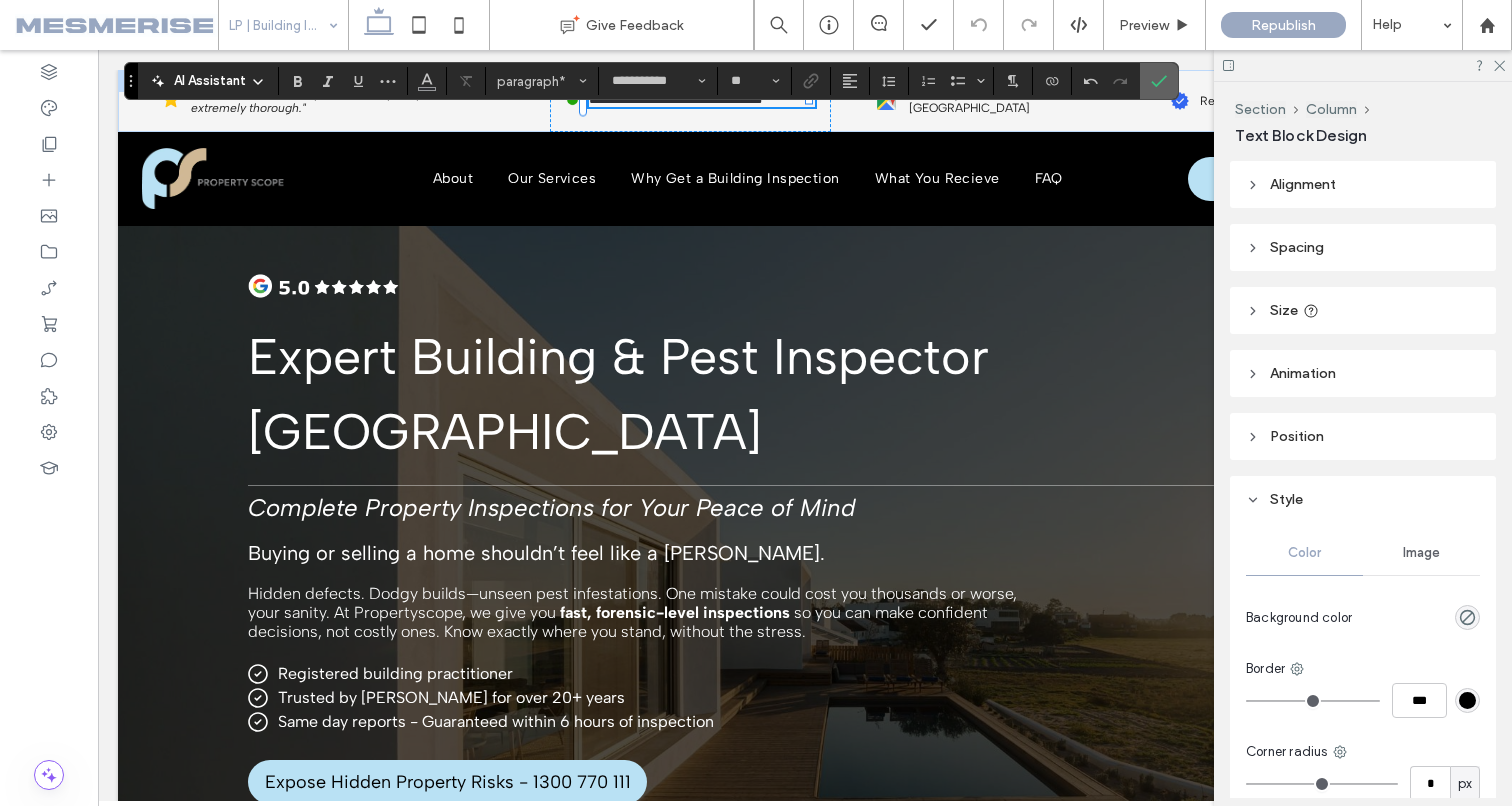 drag, startPoint x: 1158, startPoint y: 84, endPoint x: 1058, endPoint y: 31, distance: 113.17685 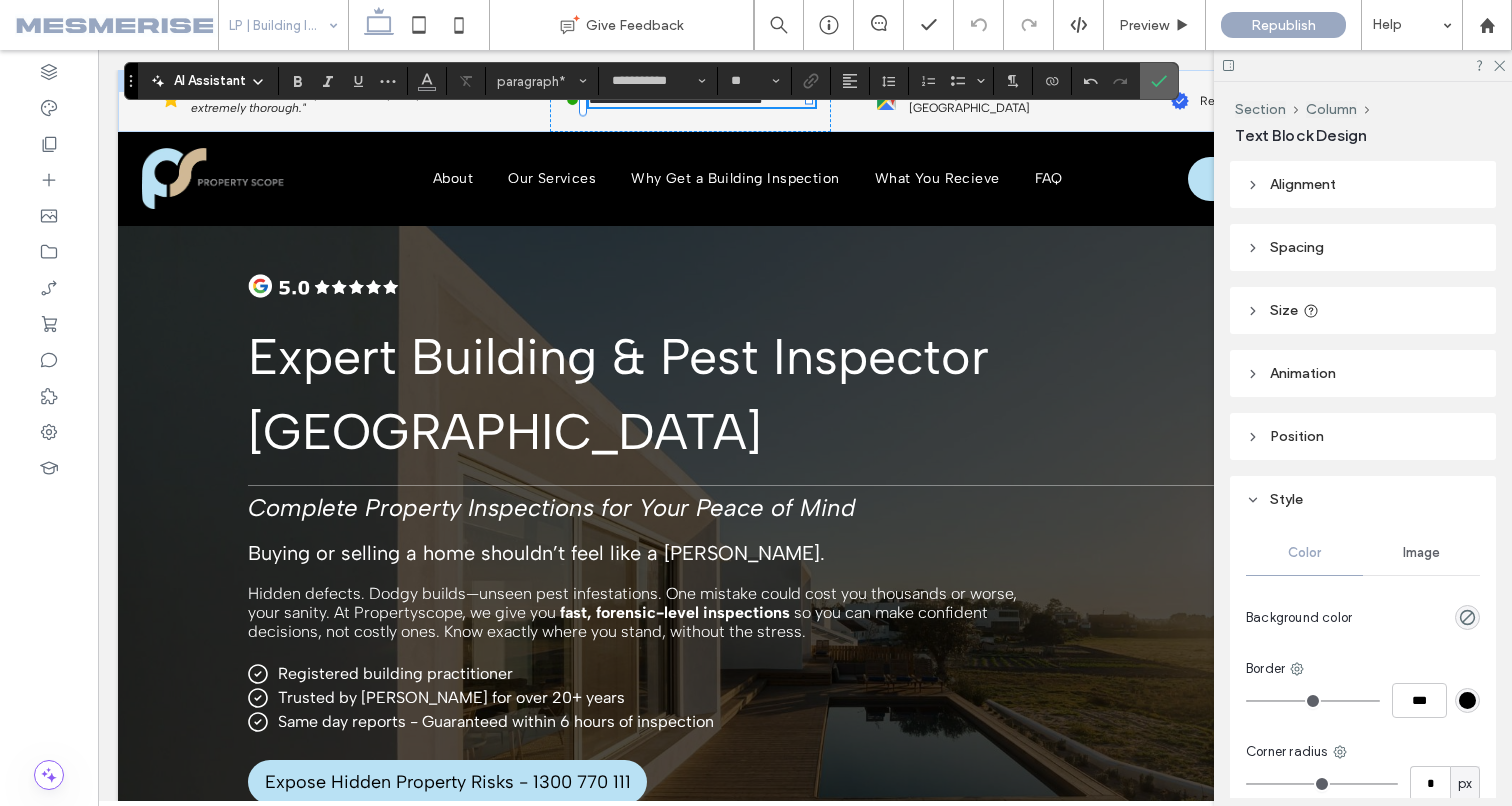 click 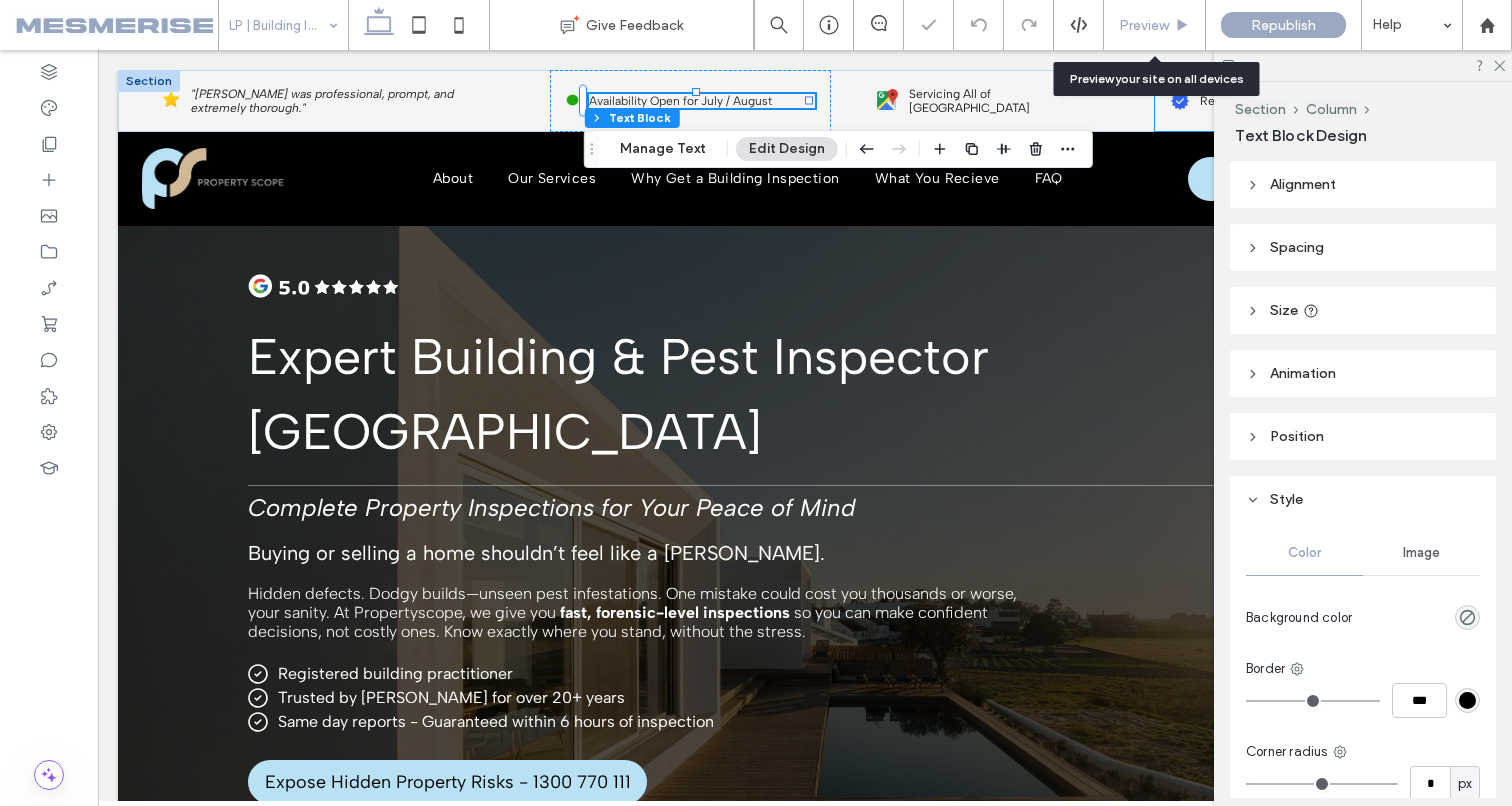 click on "Preview" at bounding box center [1144, 25] 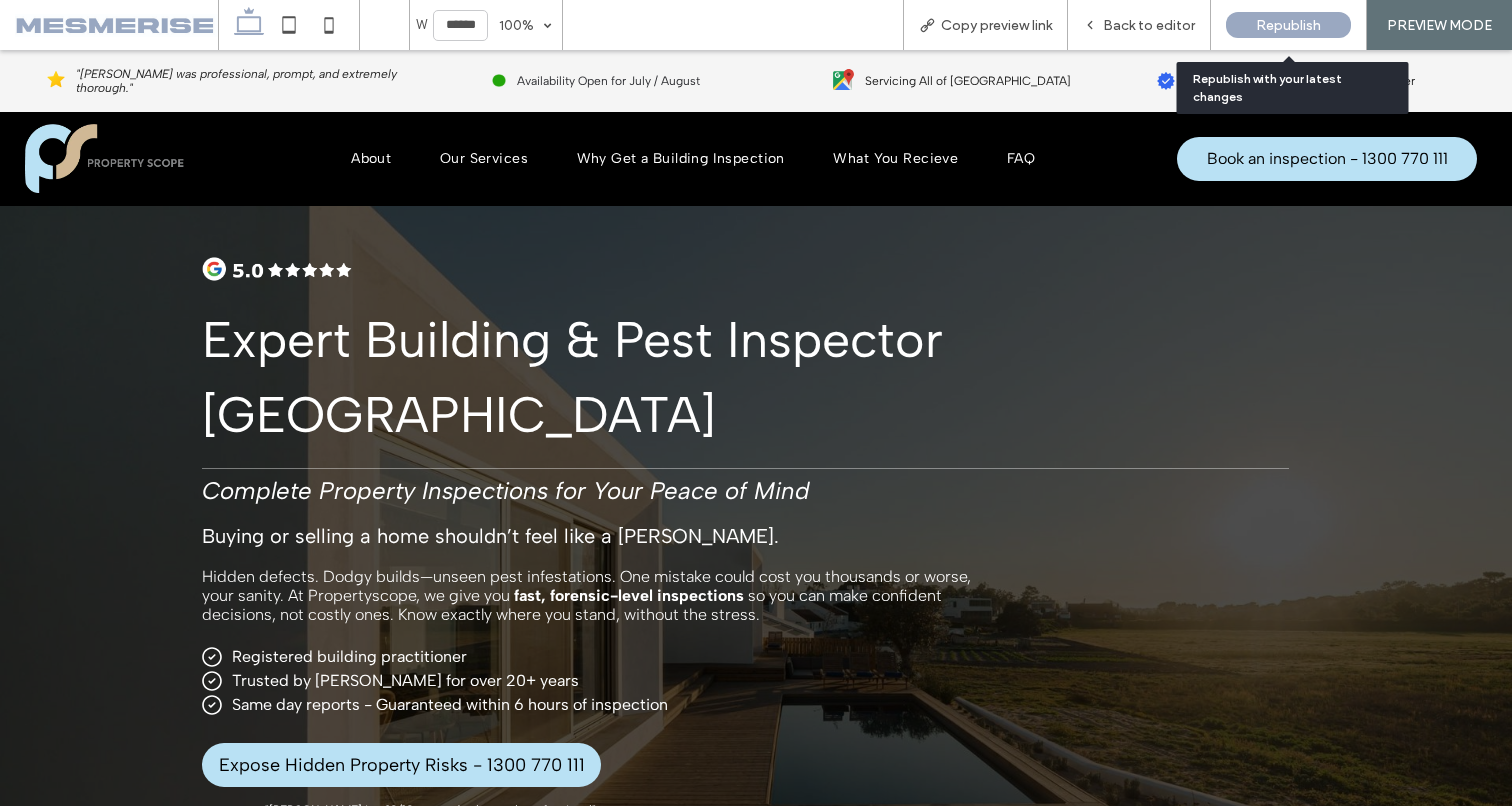 click on "Republish" at bounding box center [1288, 25] 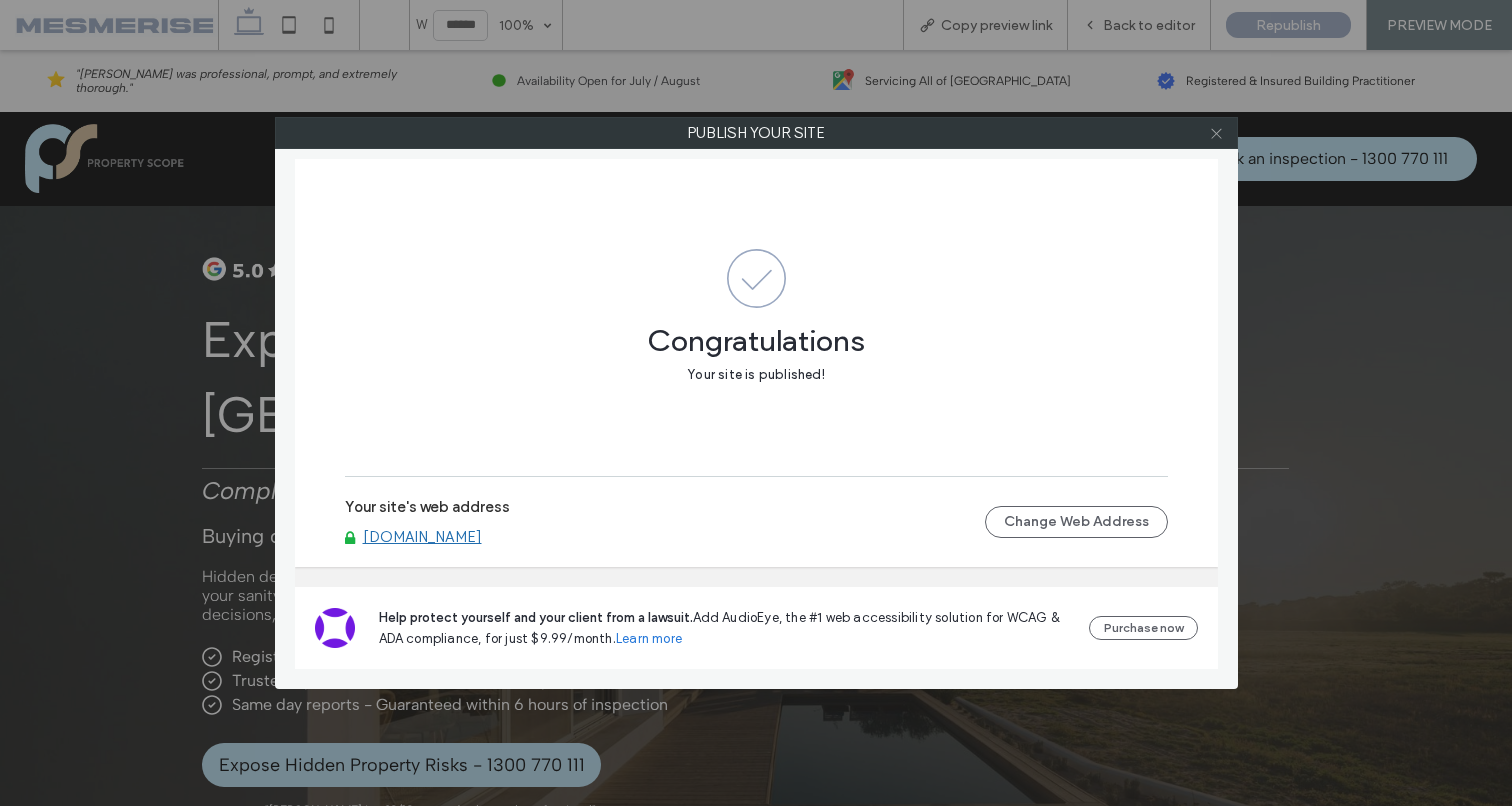 click 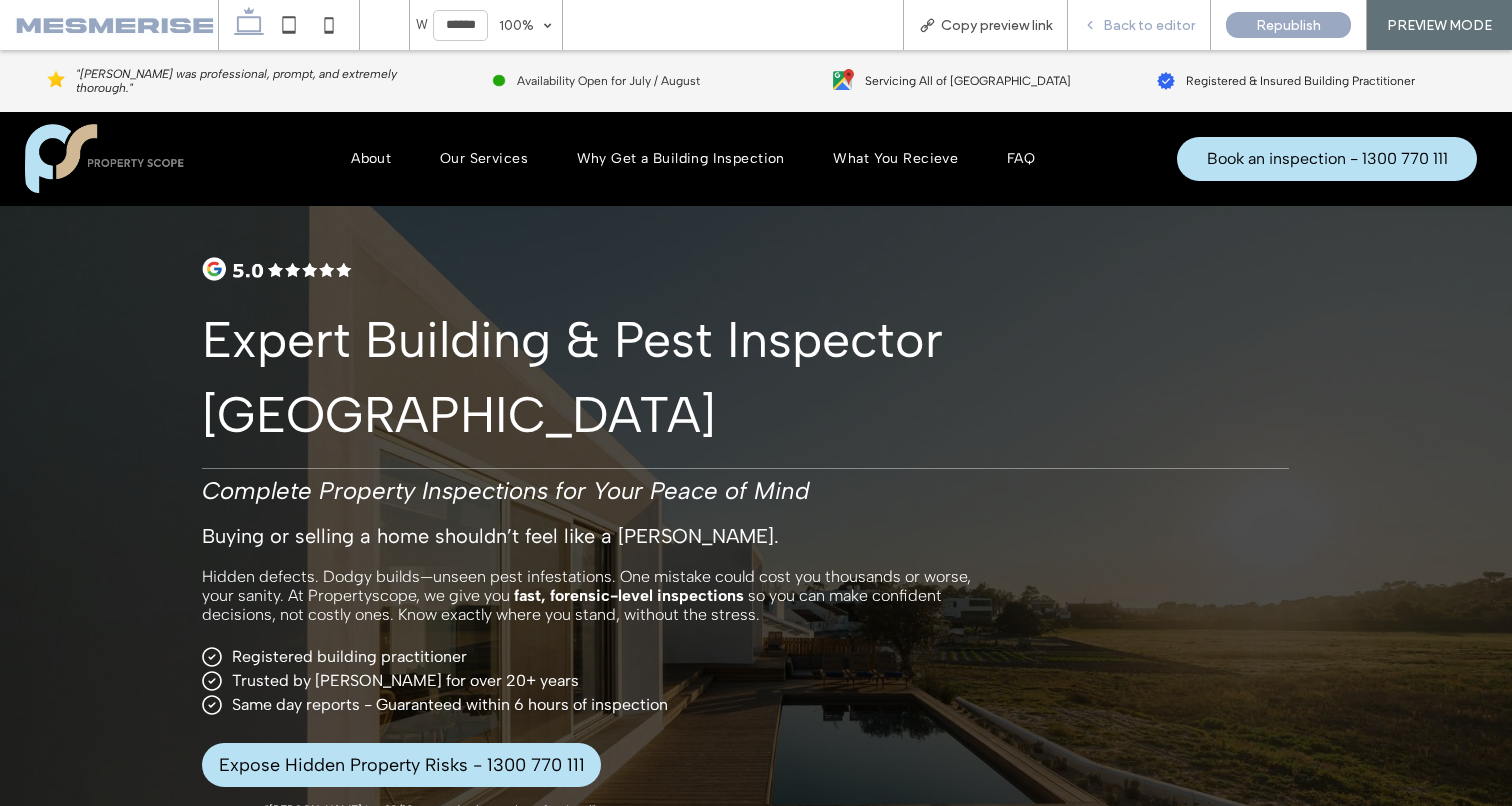 click on "Back to editor" at bounding box center (1149, 25) 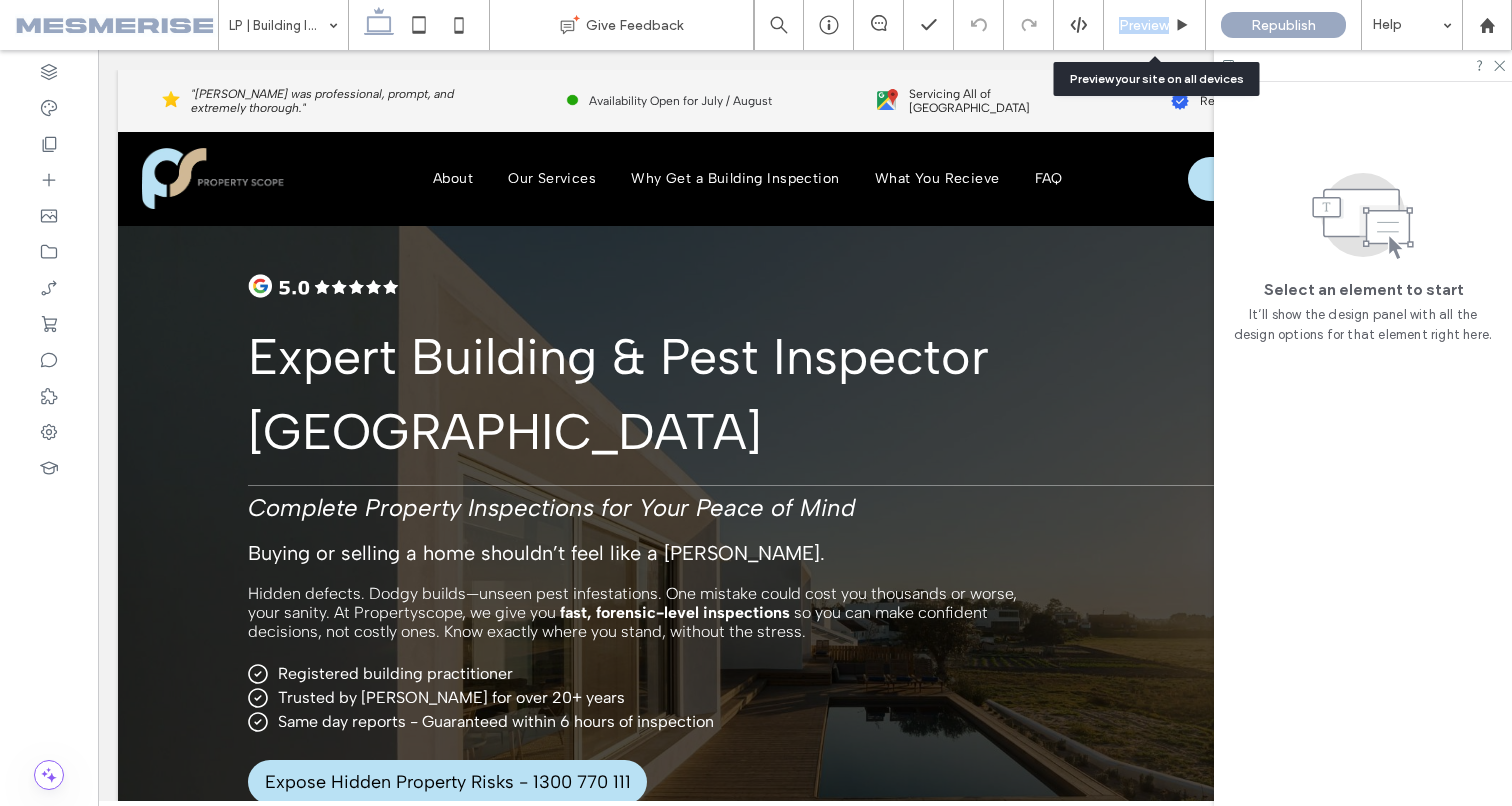 click on "Preview" at bounding box center [1144, 25] 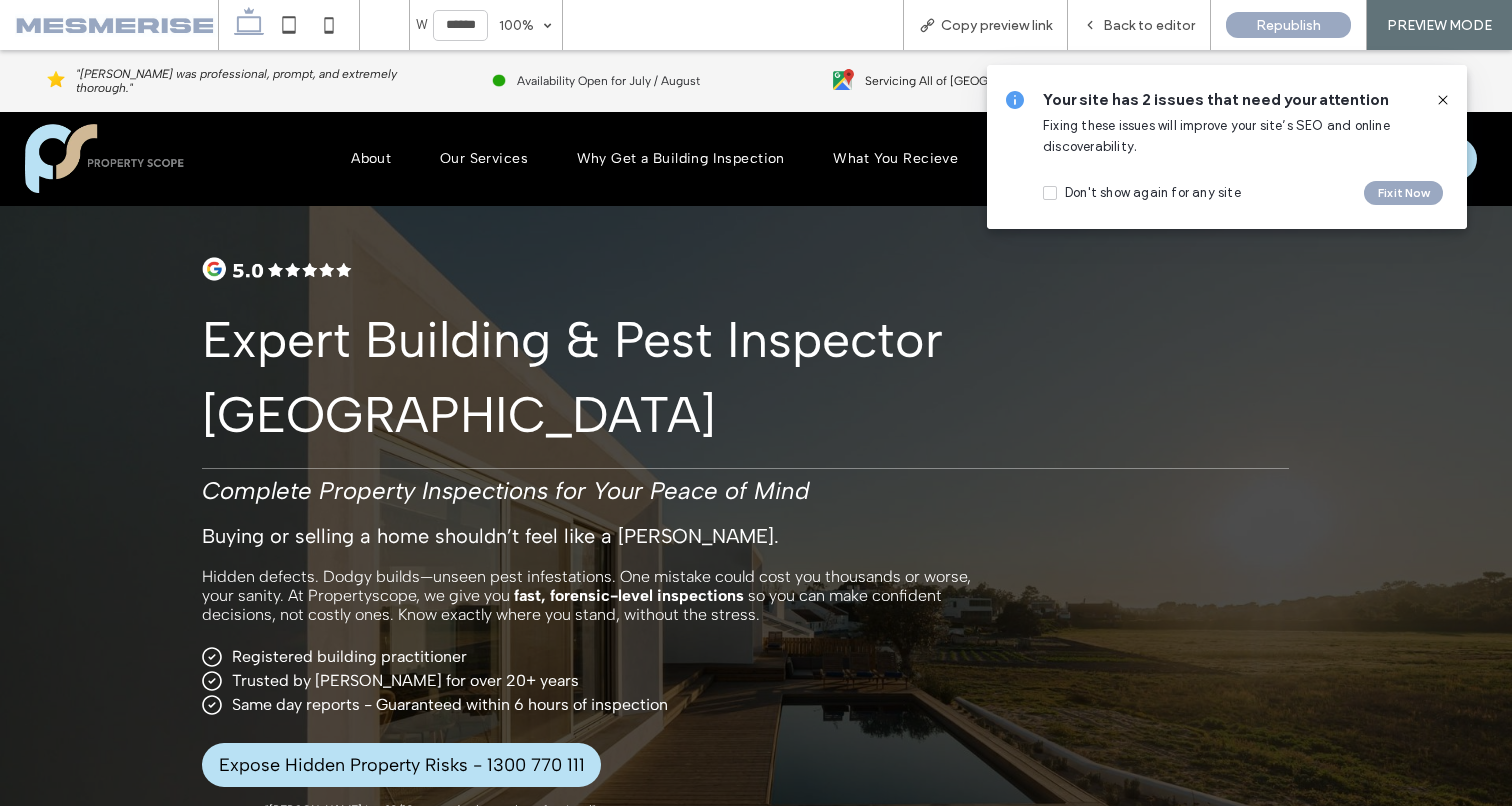 click 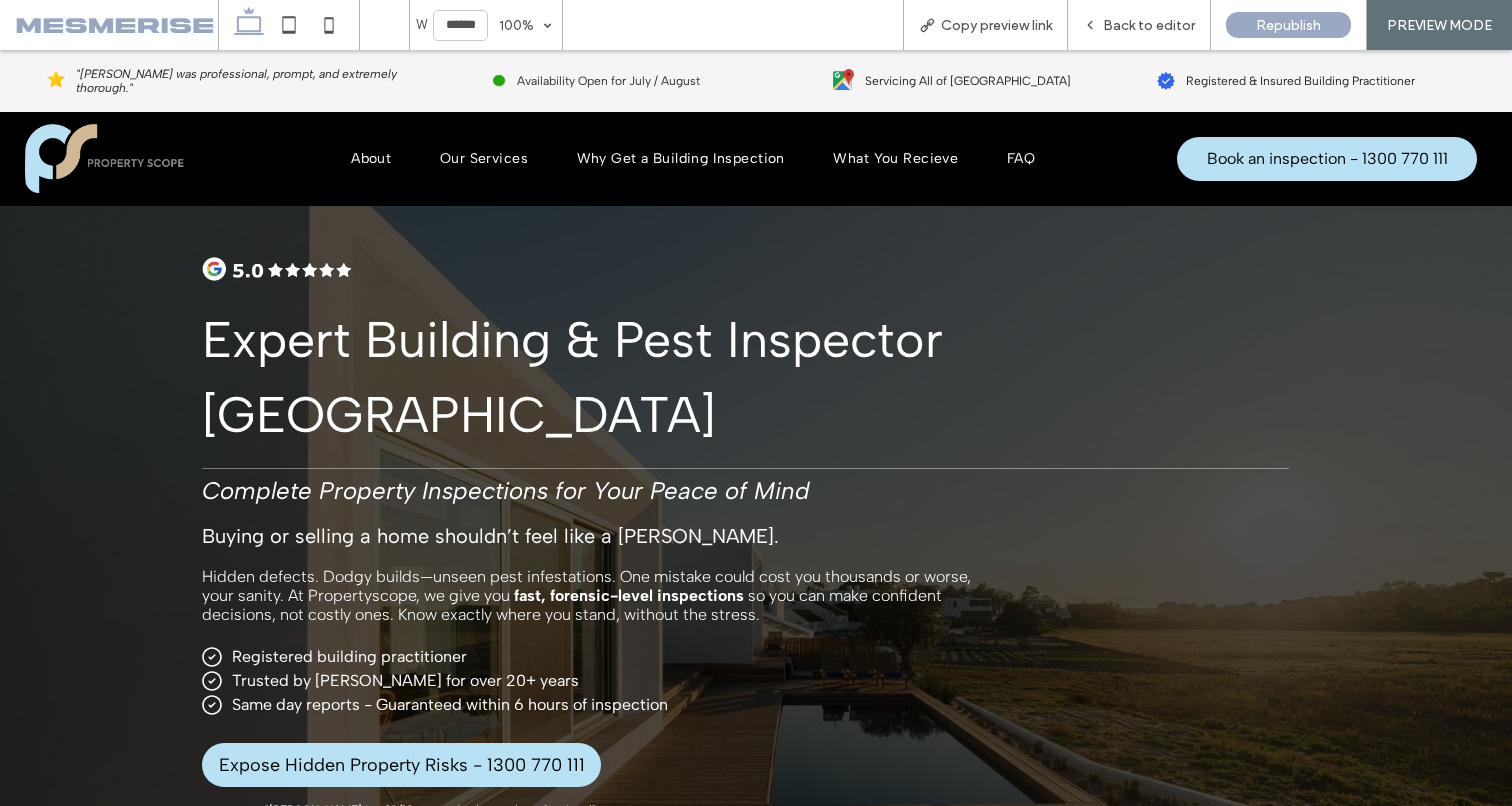 click on "Hidden defects. Dodgy builds—unseen pest infestations. One mistake could cost you thousands or worse, your sanity. At Propertyscope, we give you" at bounding box center (586, 586) 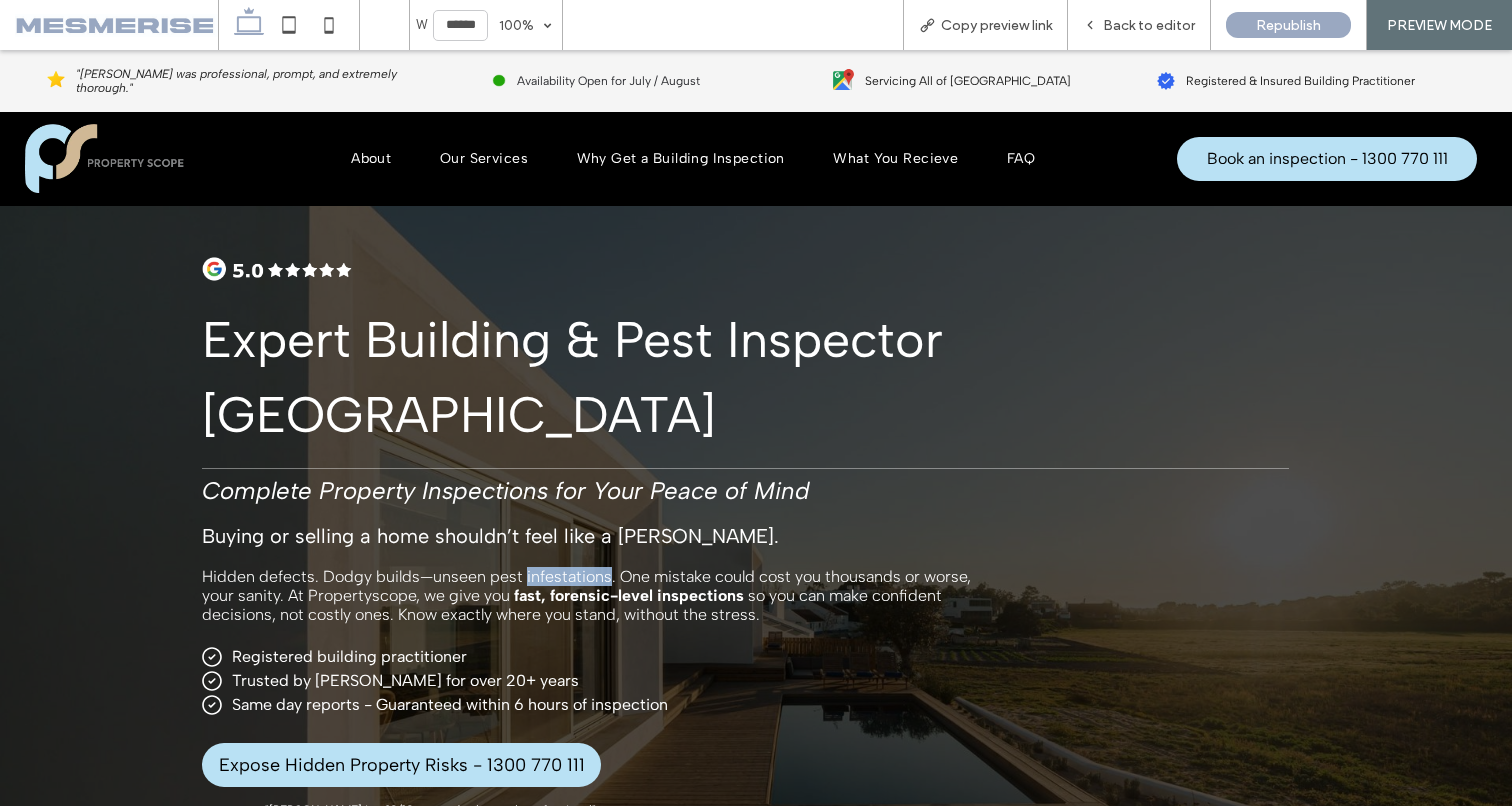 click on "Hidden defects. Dodgy builds—unseen pest infestations. One mistake could cost you thousands or worse, your sanity. At Propertyscope, we give you" at bounding box center [586, 586] 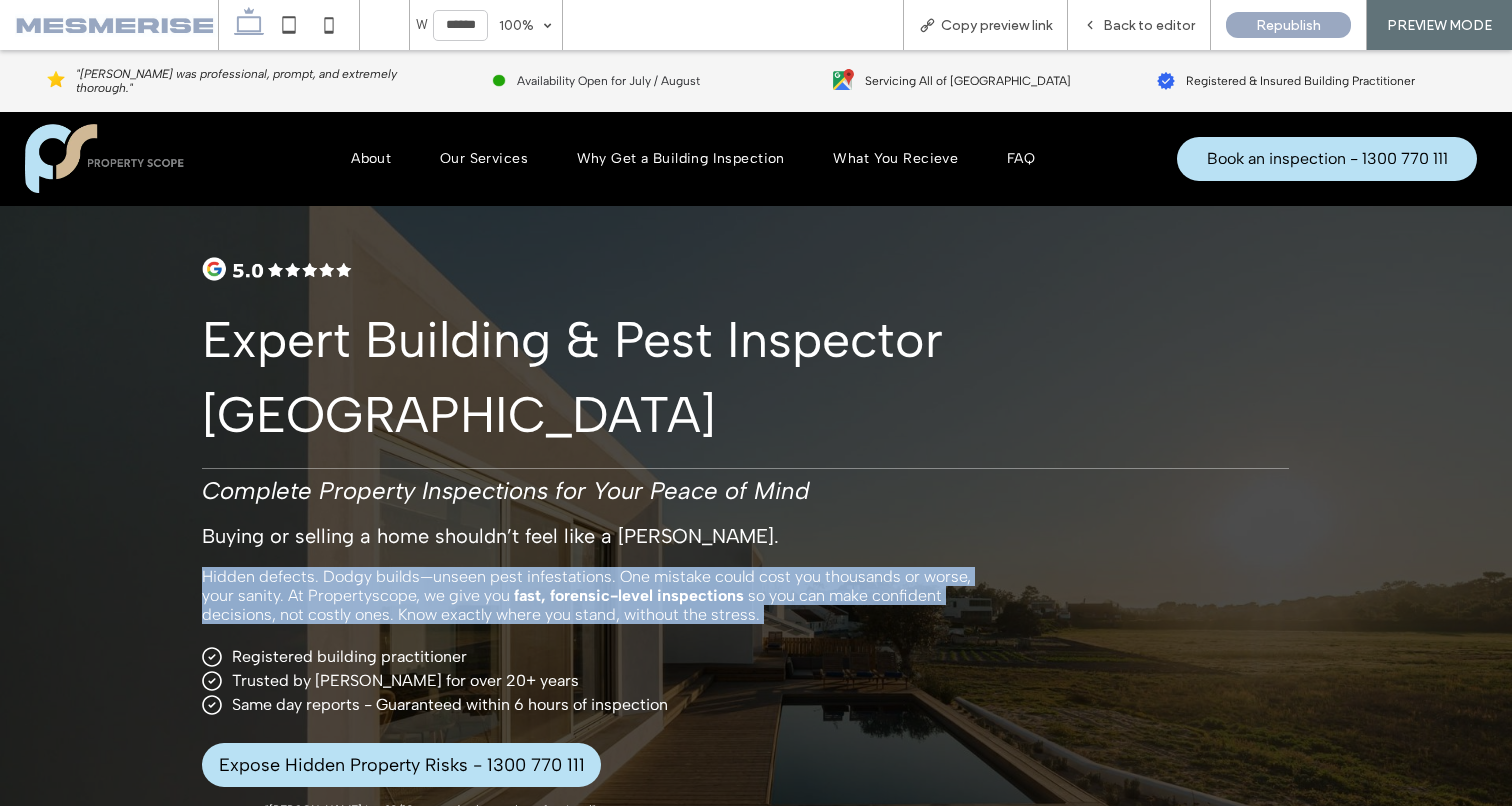 click on "Hidden defects. Dodgy builds—unseen pest infestations. One mistake could cost you thousands or worse, your sanity. At Propertyscope, we give you" at bounding box center [586, 586] 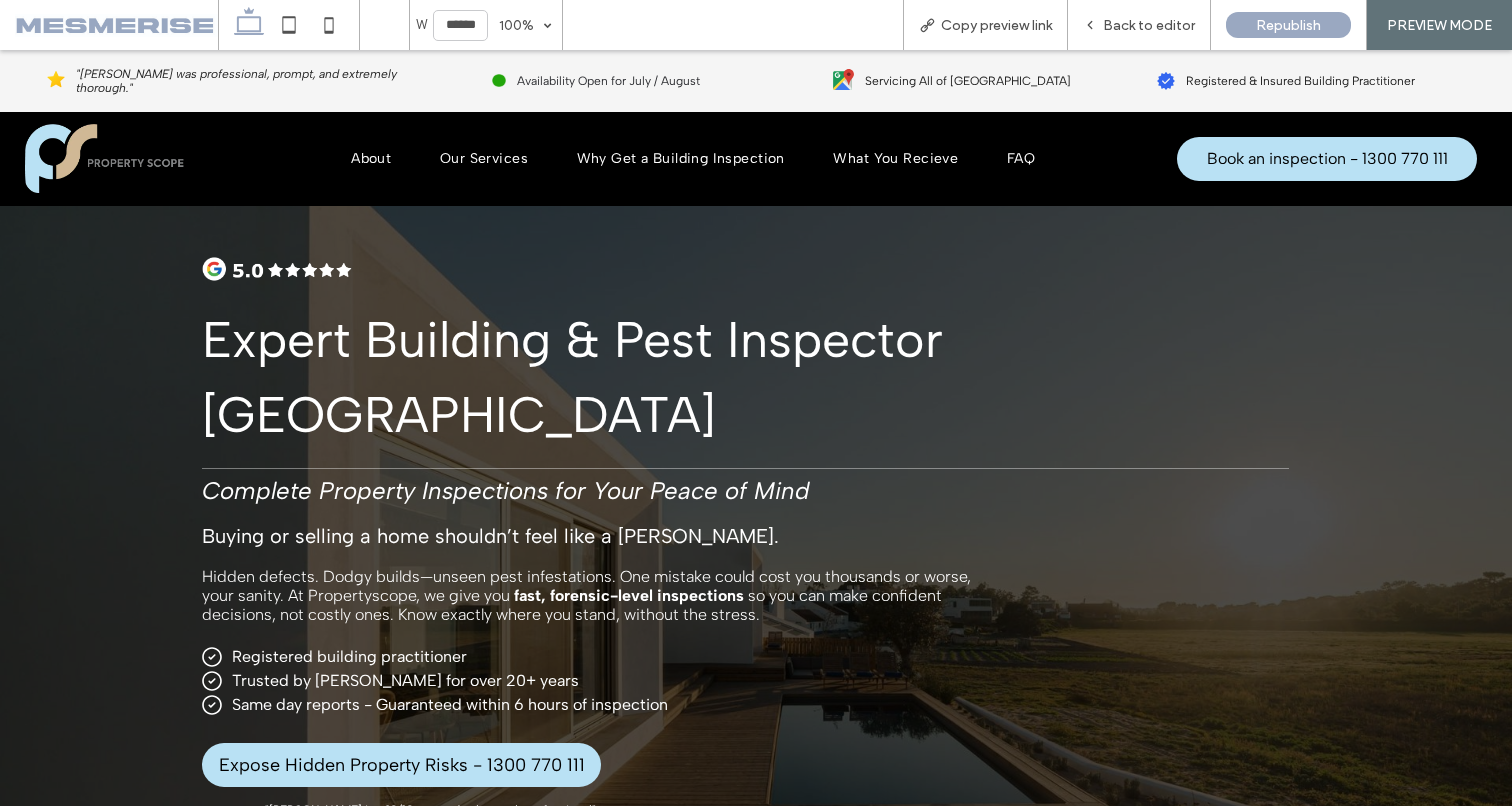 click on "Buying or selling a home shouldn’t feel like a gamble." at bounding box center (490, 536) 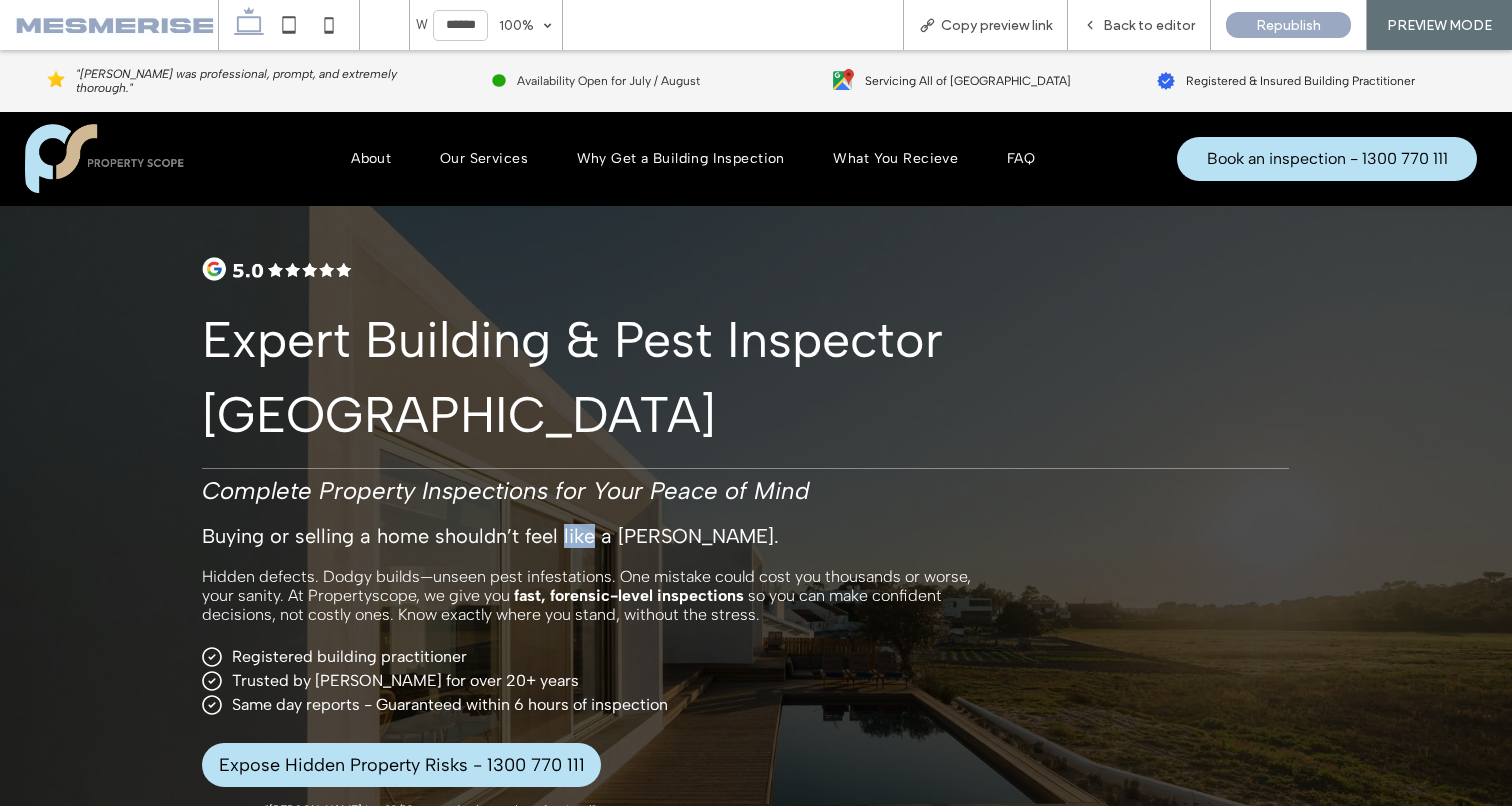 click on "Buying or selling a home shouldn’t feel like a gamble." at bounding box center (490, 536) 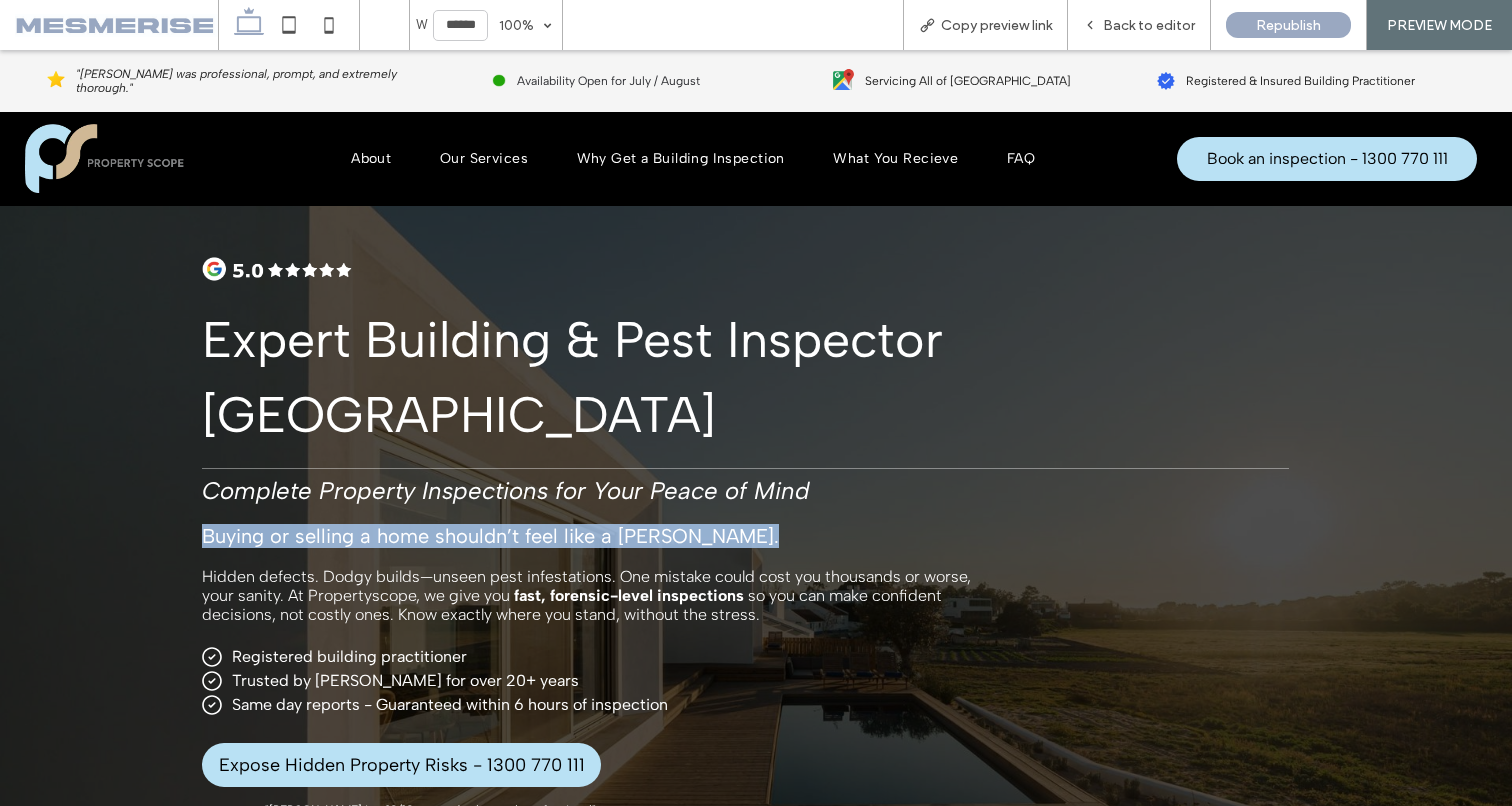 click on "Buying or selling a home shouldn’t feel like a gamble." at bounding box center [490, 536] 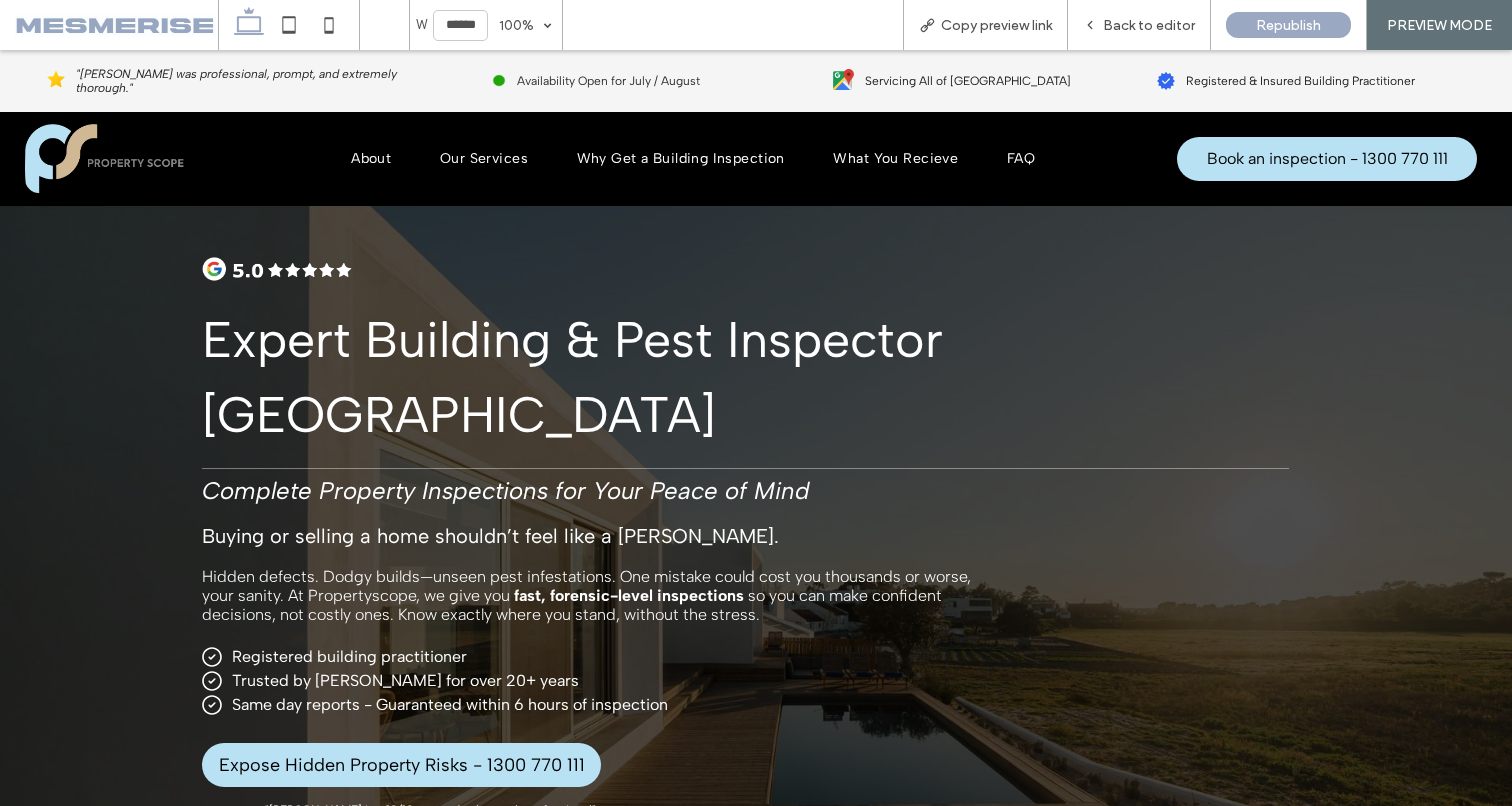 click on "Complete Property Inspections for Your Peace of Mind" at bounding box center [506, 490] 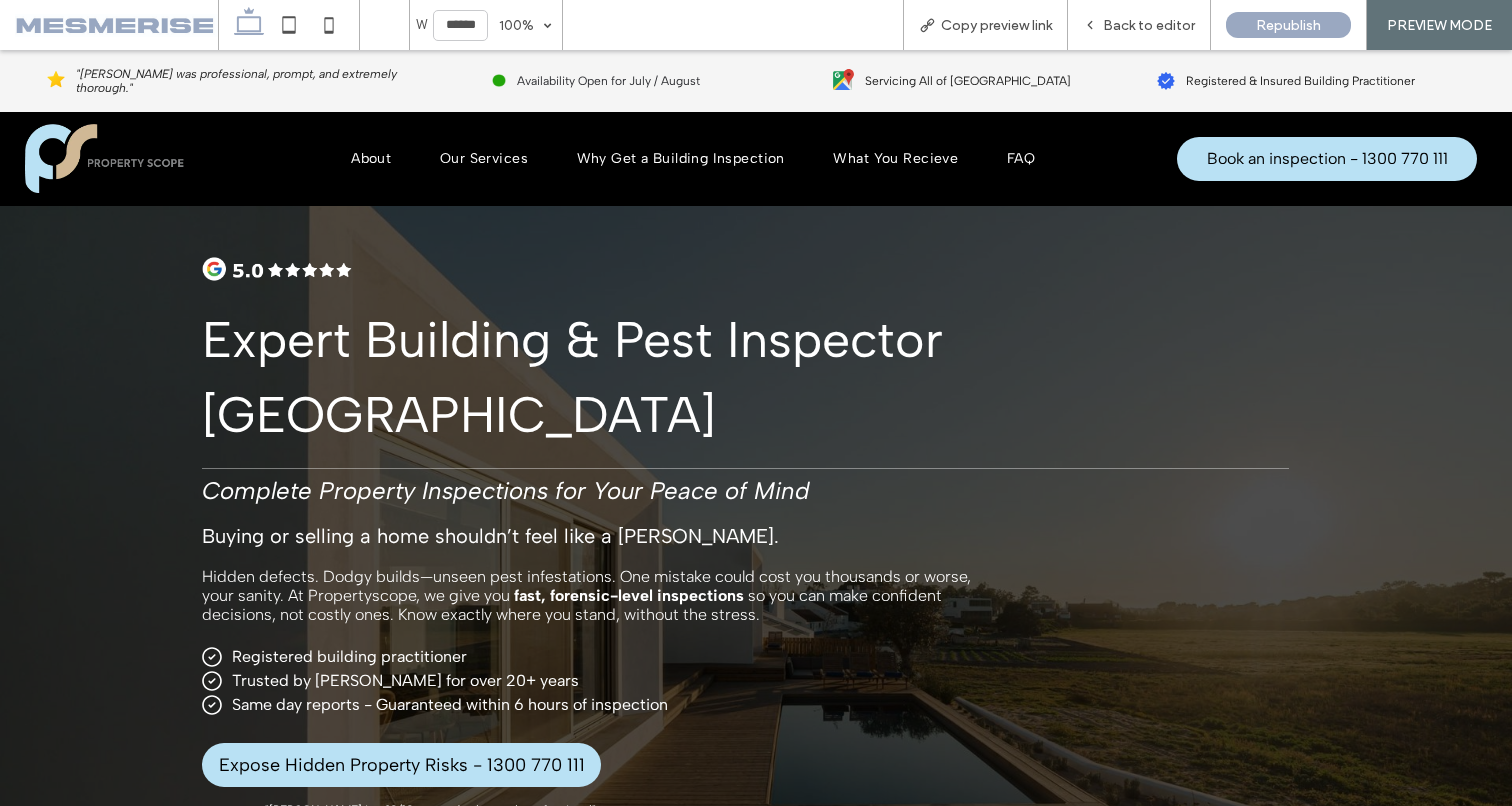 click on "Complete Property Inspections for Your Peace of Mind" at bounding box center (506, 490) 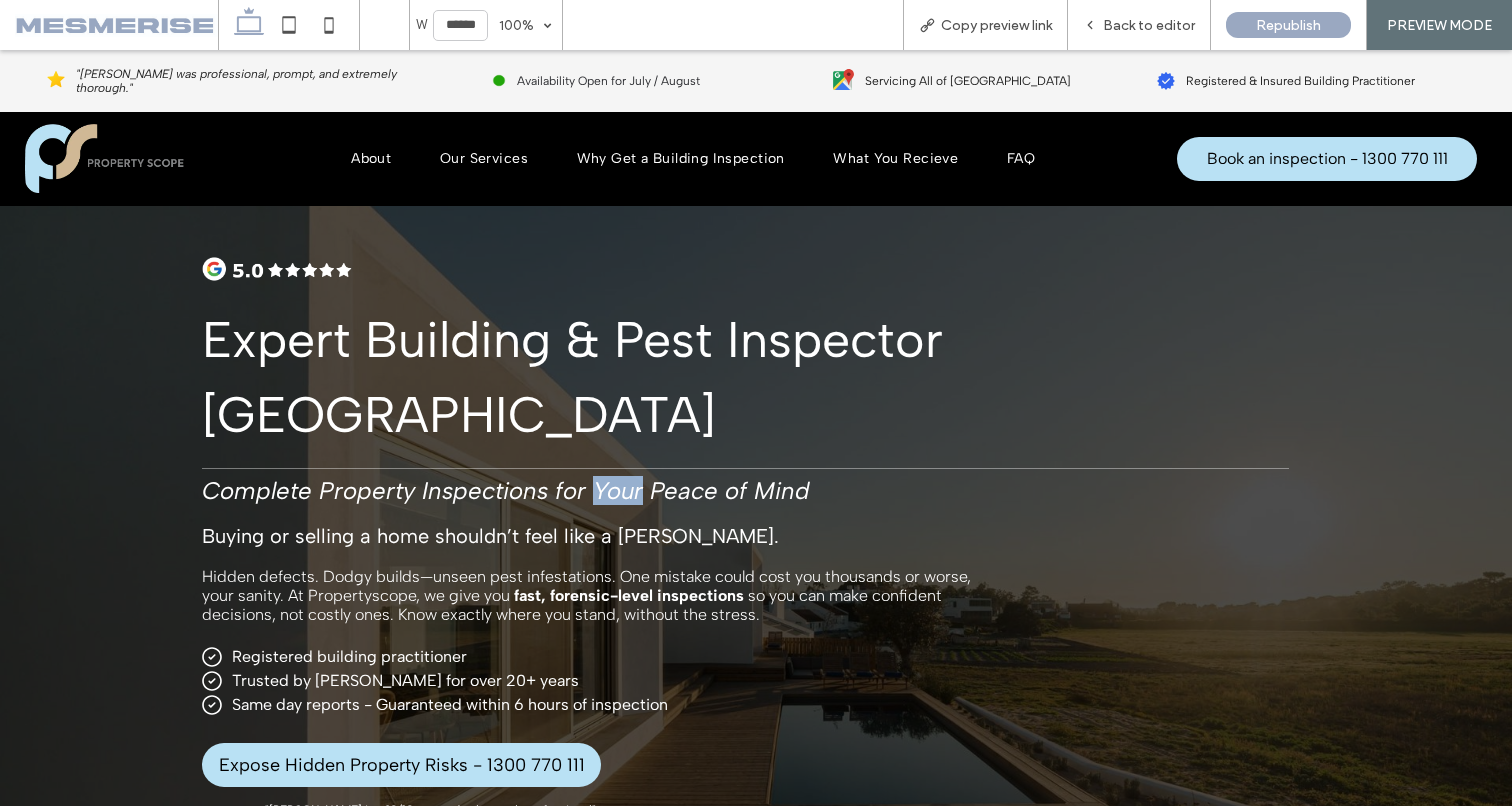 click on "Complete Property Inspections for Your Peace of Mind" at bounding box center (506, 490) 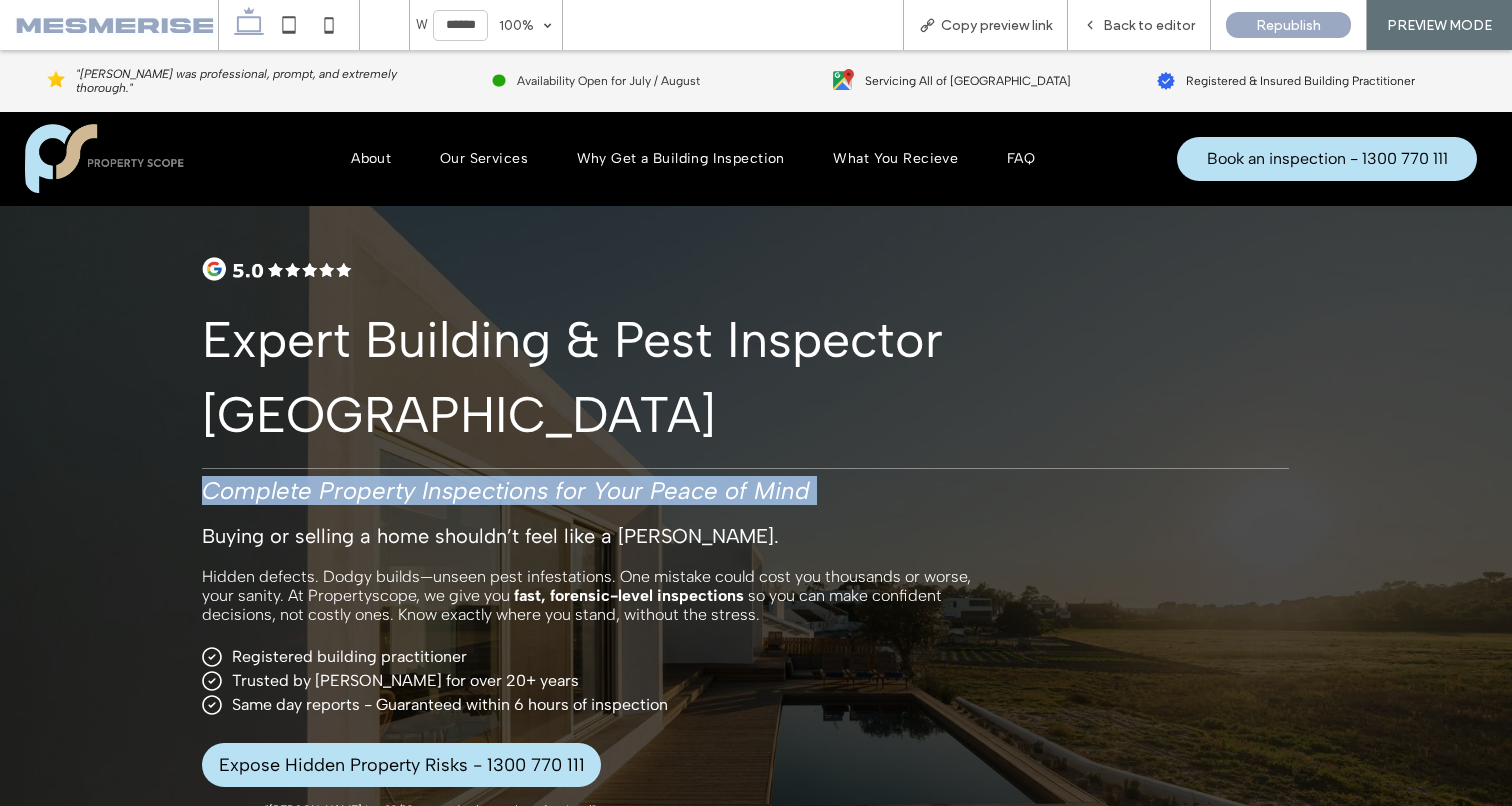 click on "Complete Property Inspections for Your Peace of Mind" at bounding box center [506, 490] 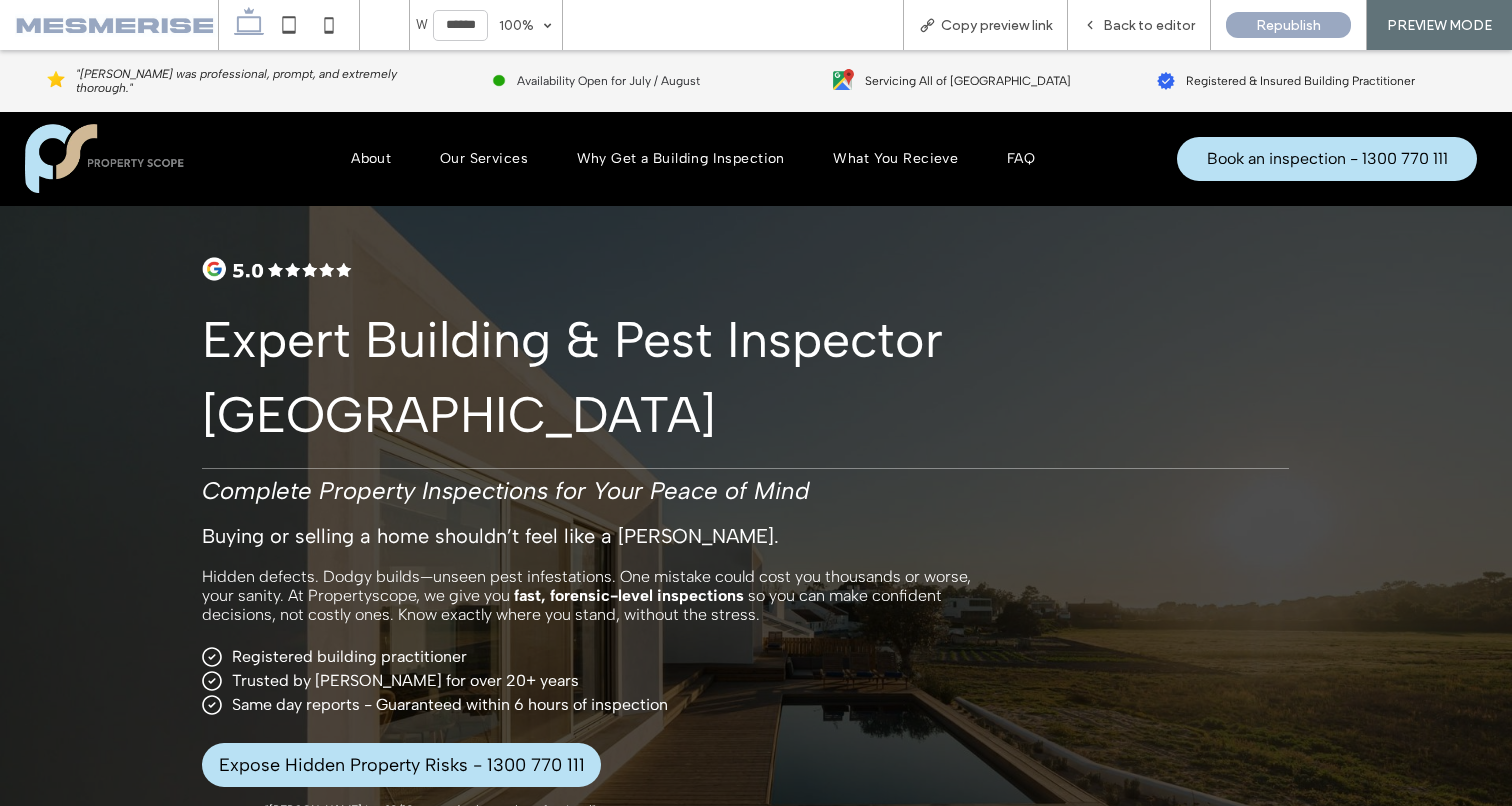 click on "Expert Building & Pest Inspector Melbourne" at bounding box center [572, 377] 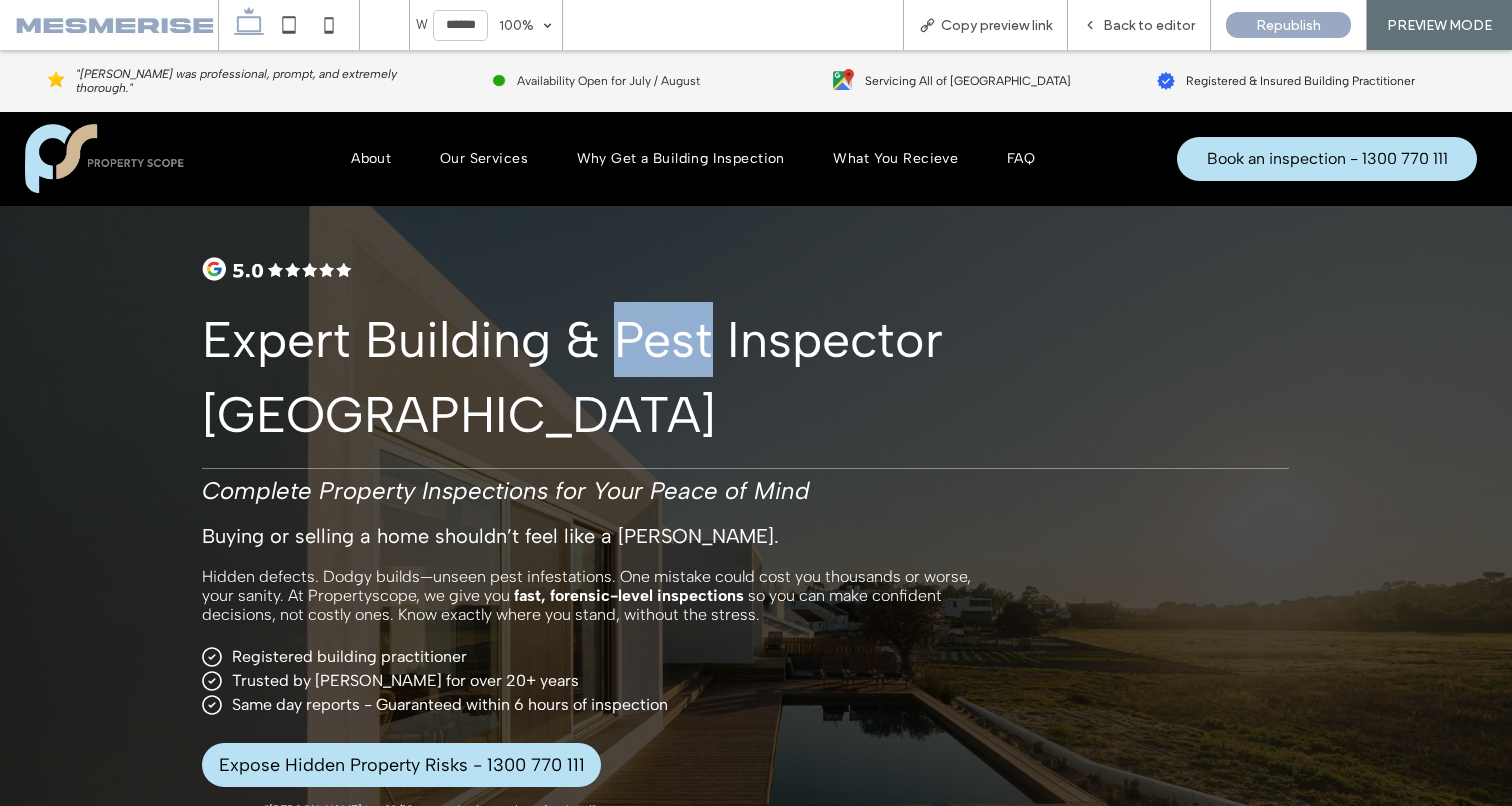 click on "Expert Building & Pest Inspector Melbourne" at bounding box center (572, 377) 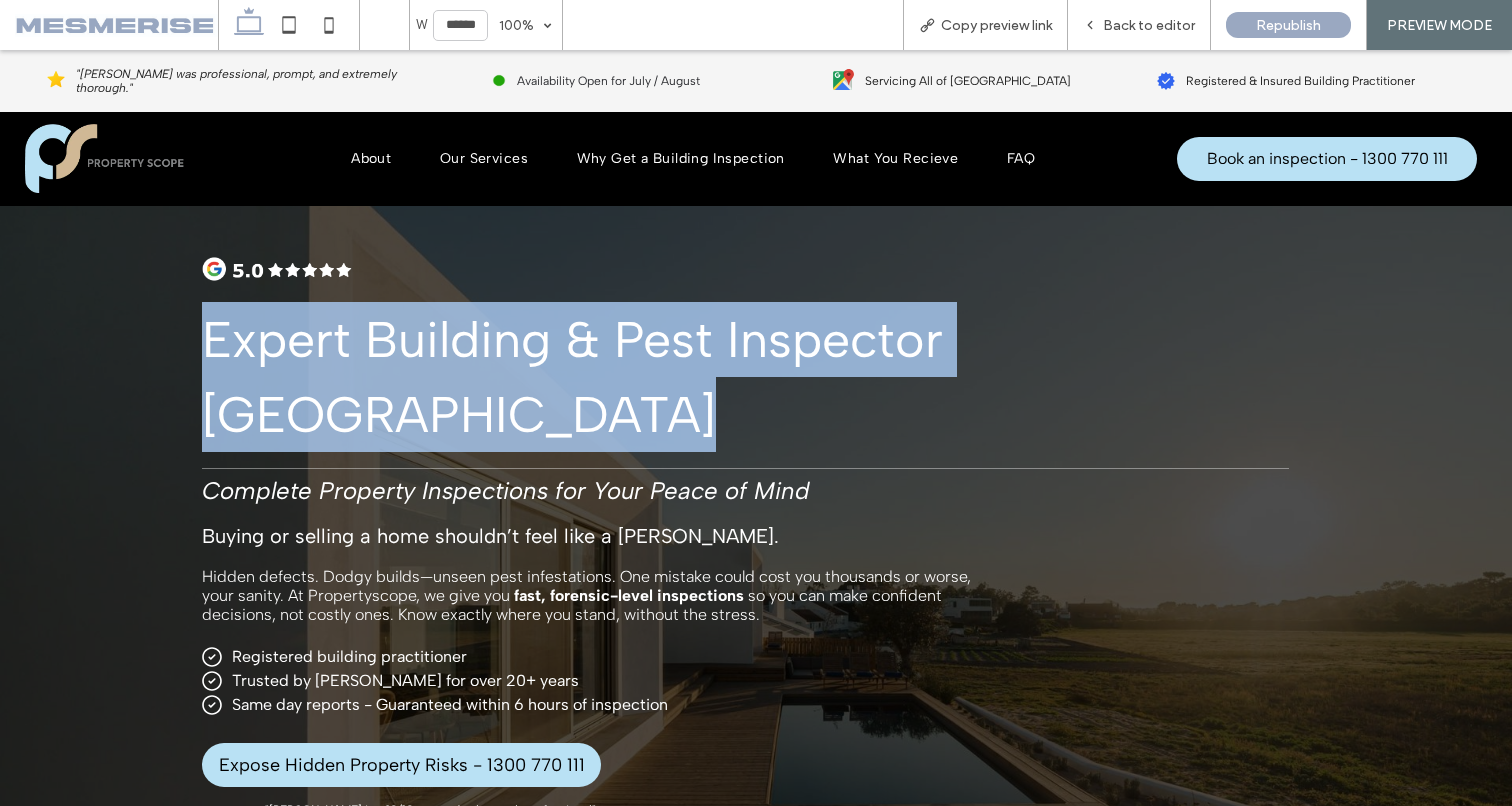 click on "Expert Building & Pest Inspector Melbourne" at bounding box center (572, 377) 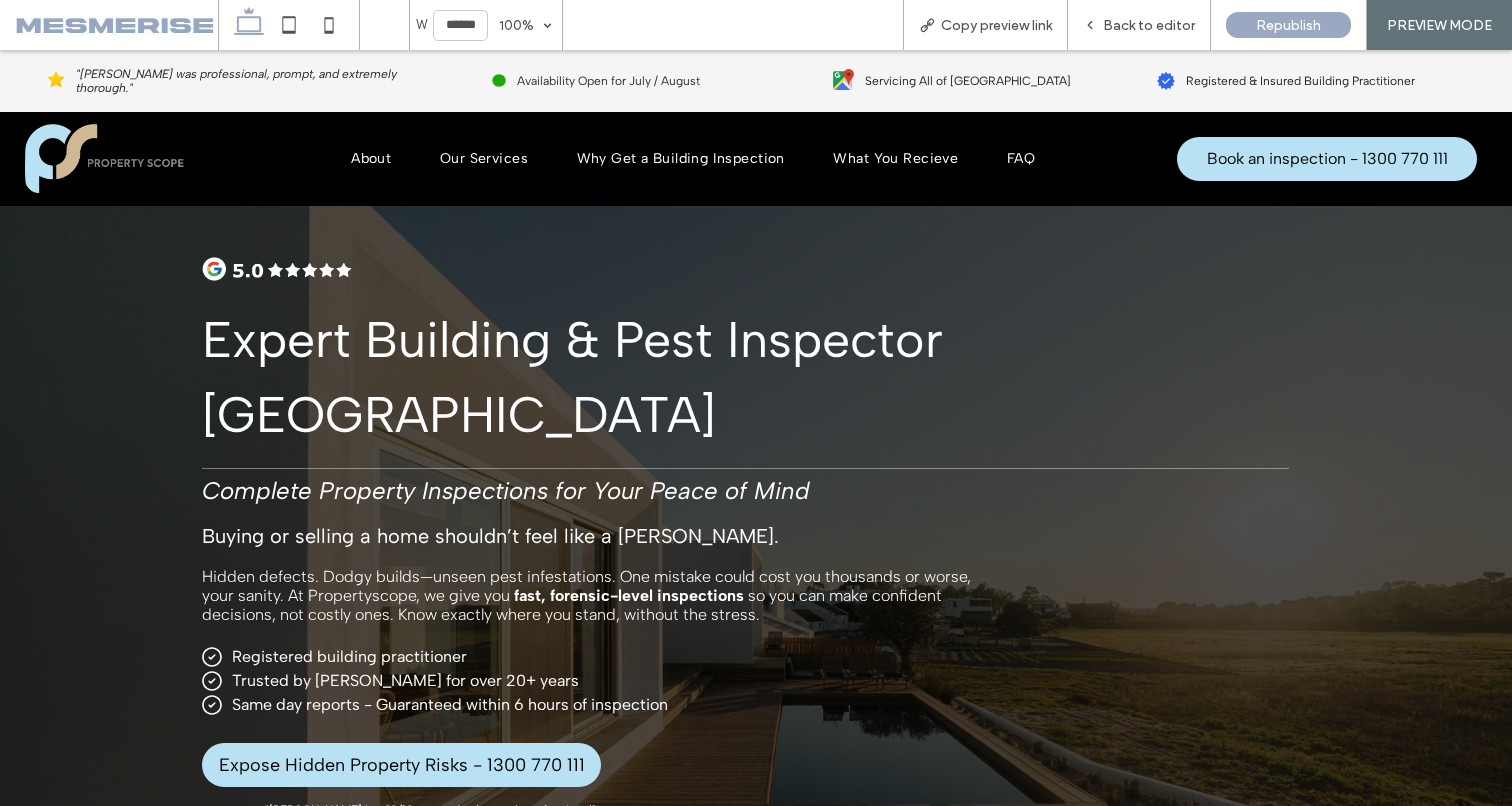 click on "Expert Building & Pest Inspector Melbourne" at bounding box center (756, 377) 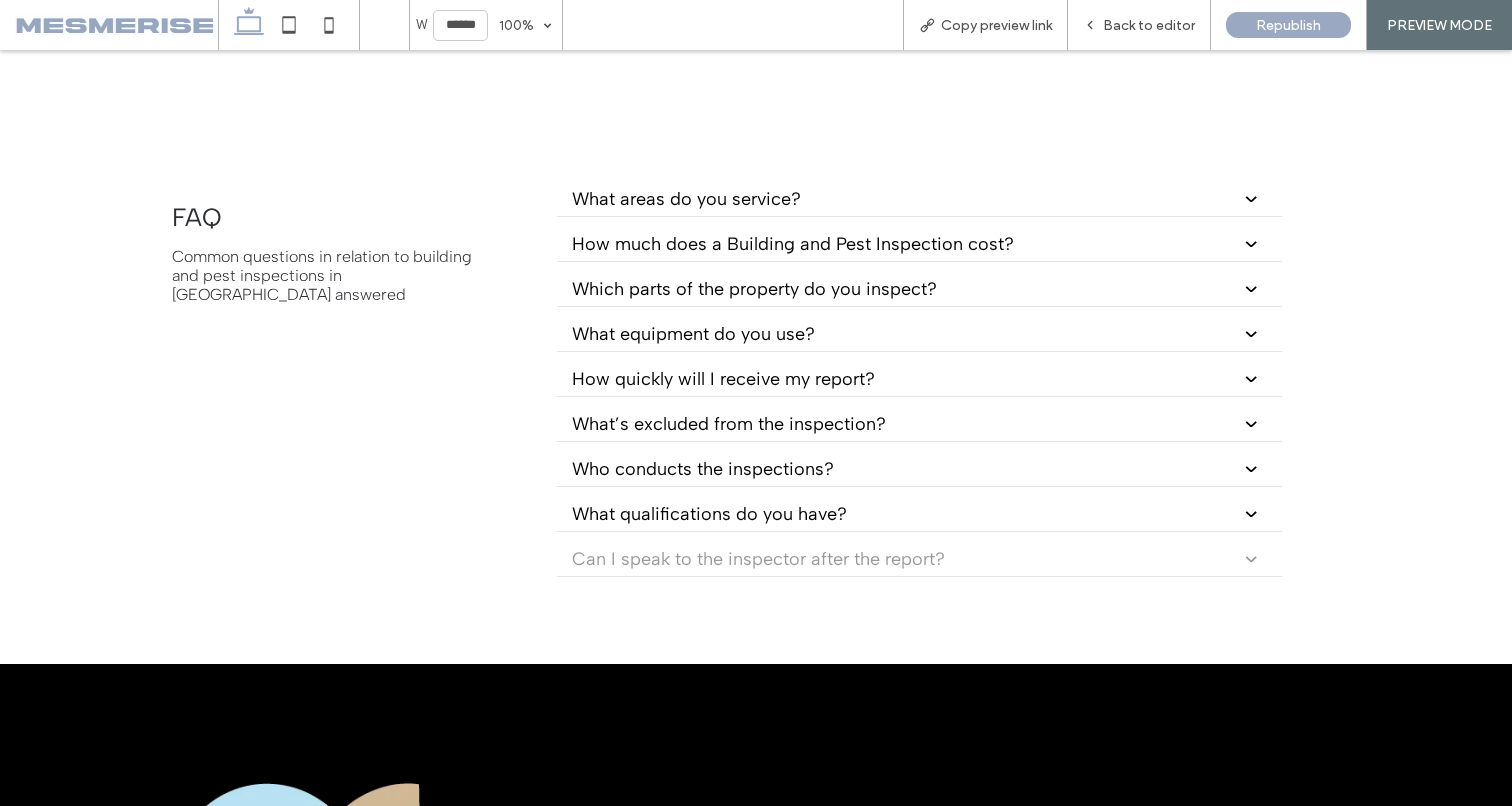 scroll, scrollTop: 5337, scrollLeft: 0, axis: vertical 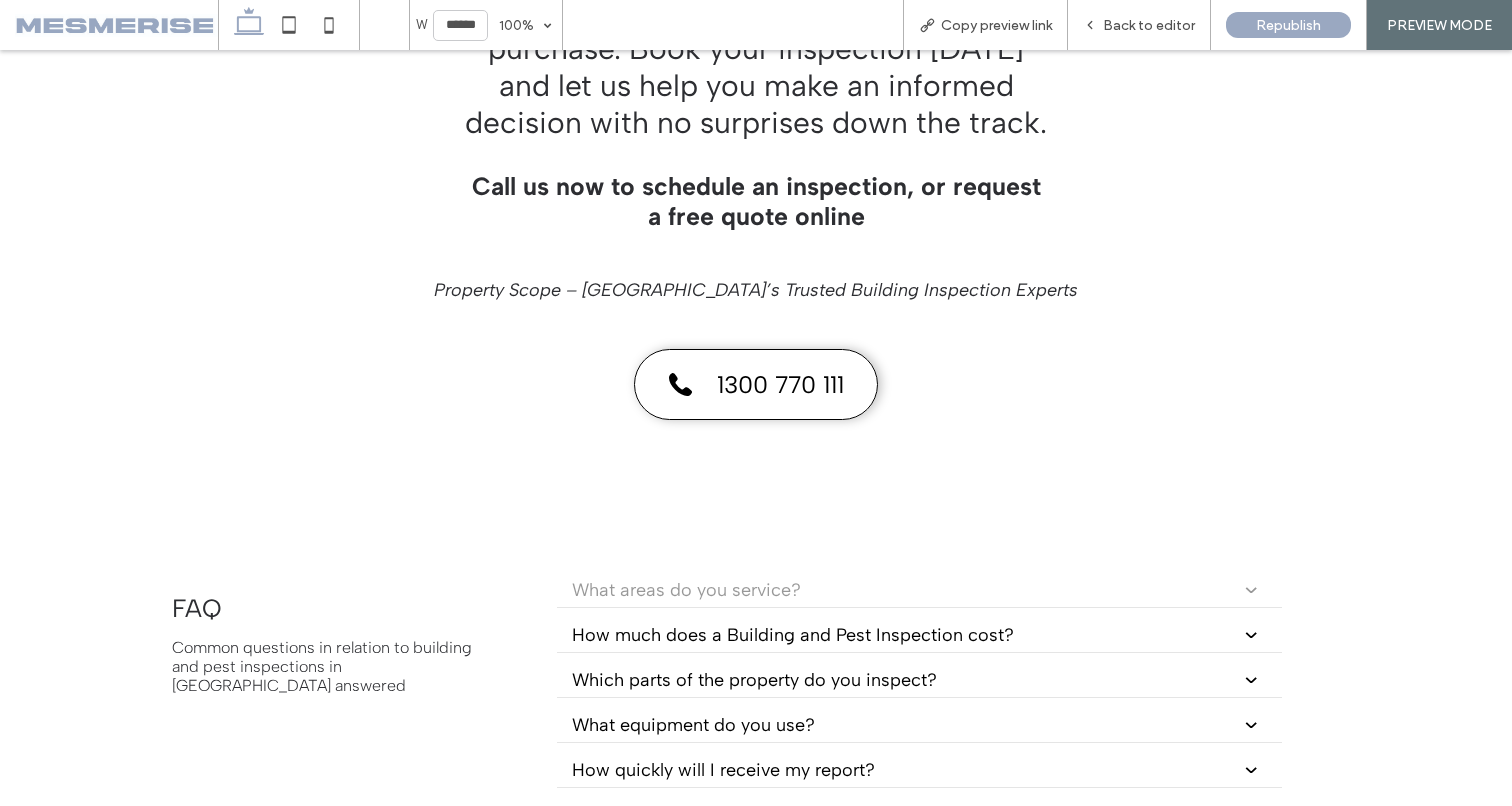 click on "What areas do you service?" at bounding box center (897, 590) 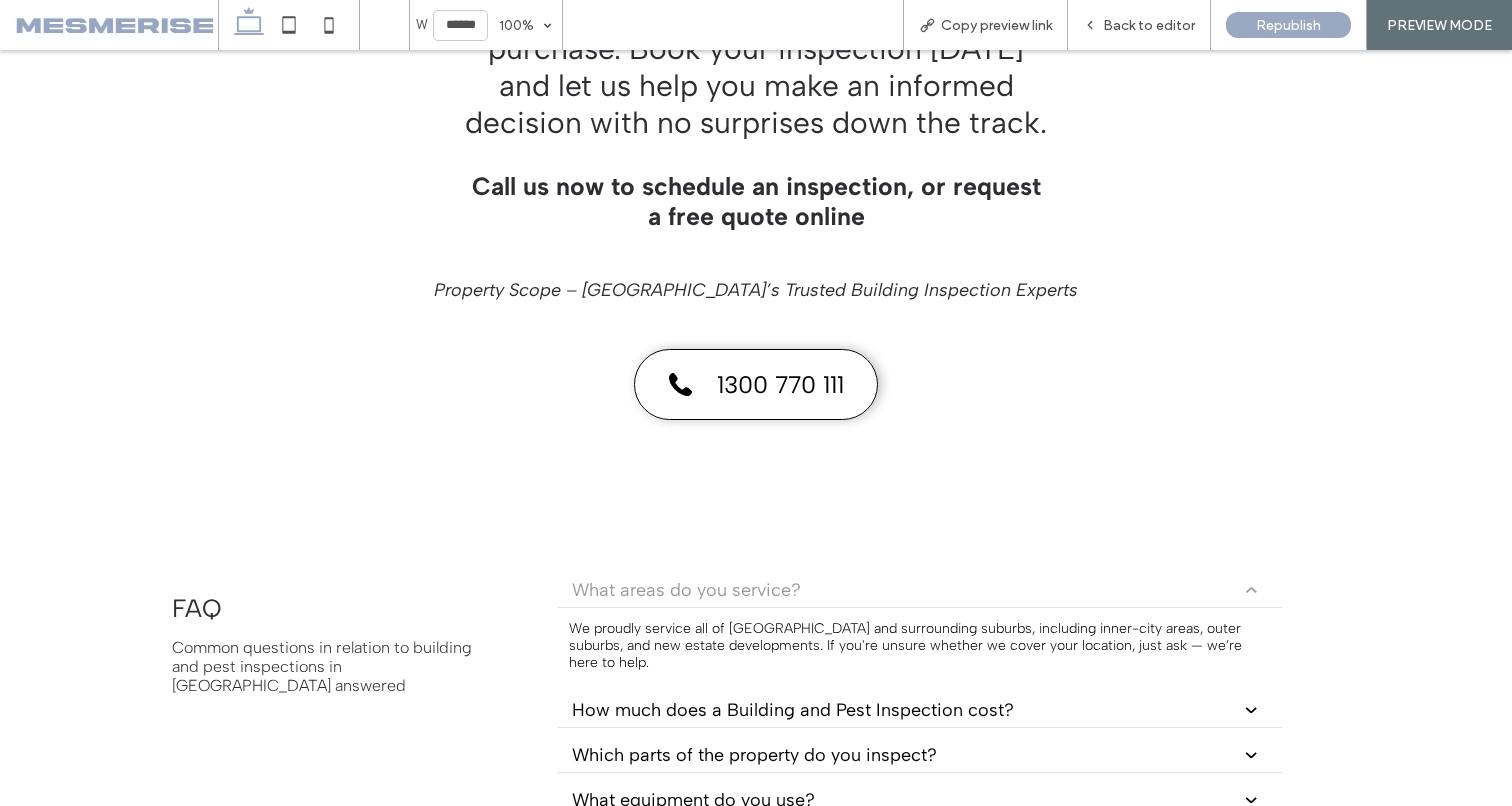 click on "What areas do you service?" at bounding box center [897, 590] 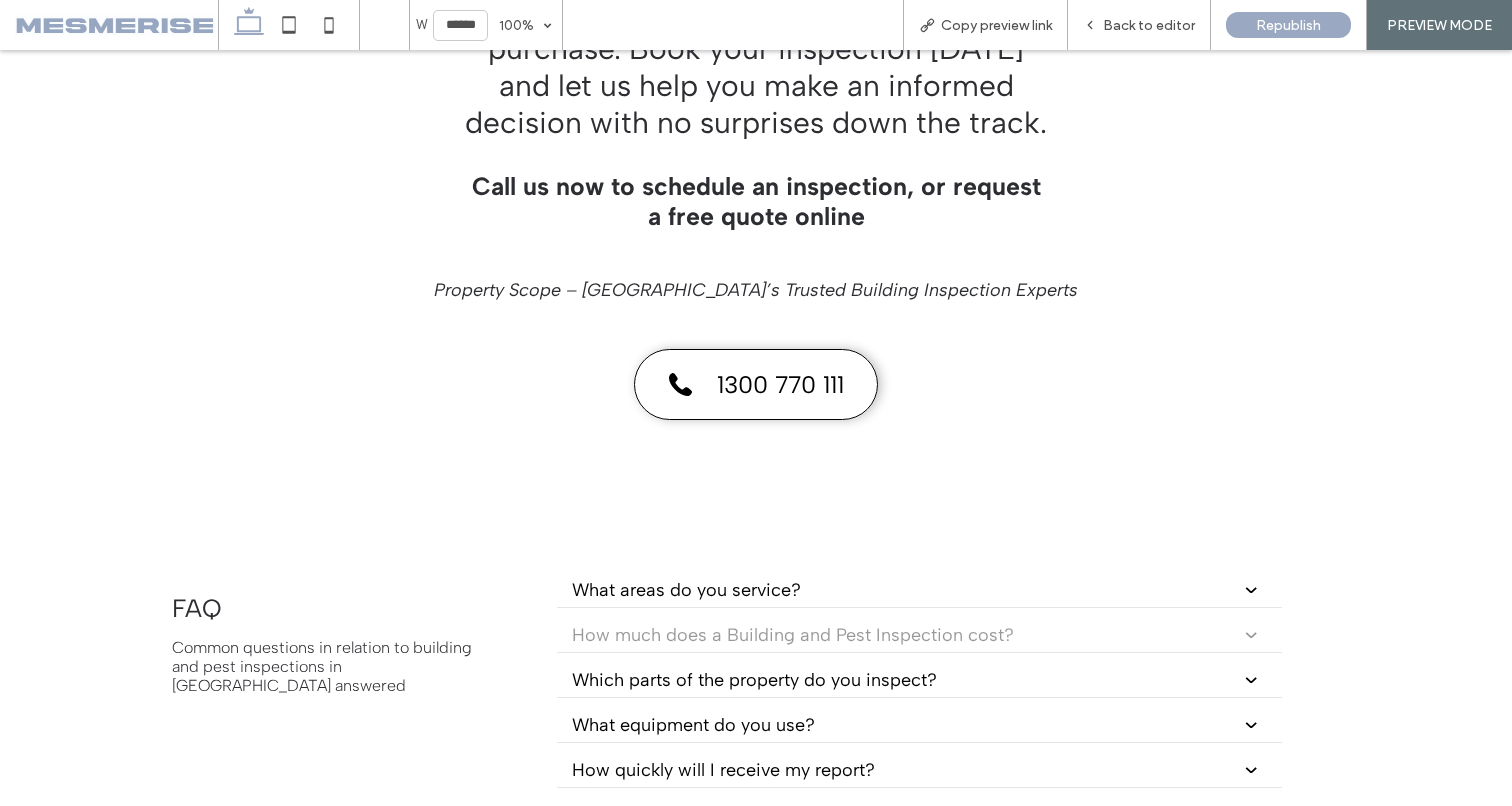 click on "How much does a Building and Pest Inspection cost?" at bounding box center (897, 635) 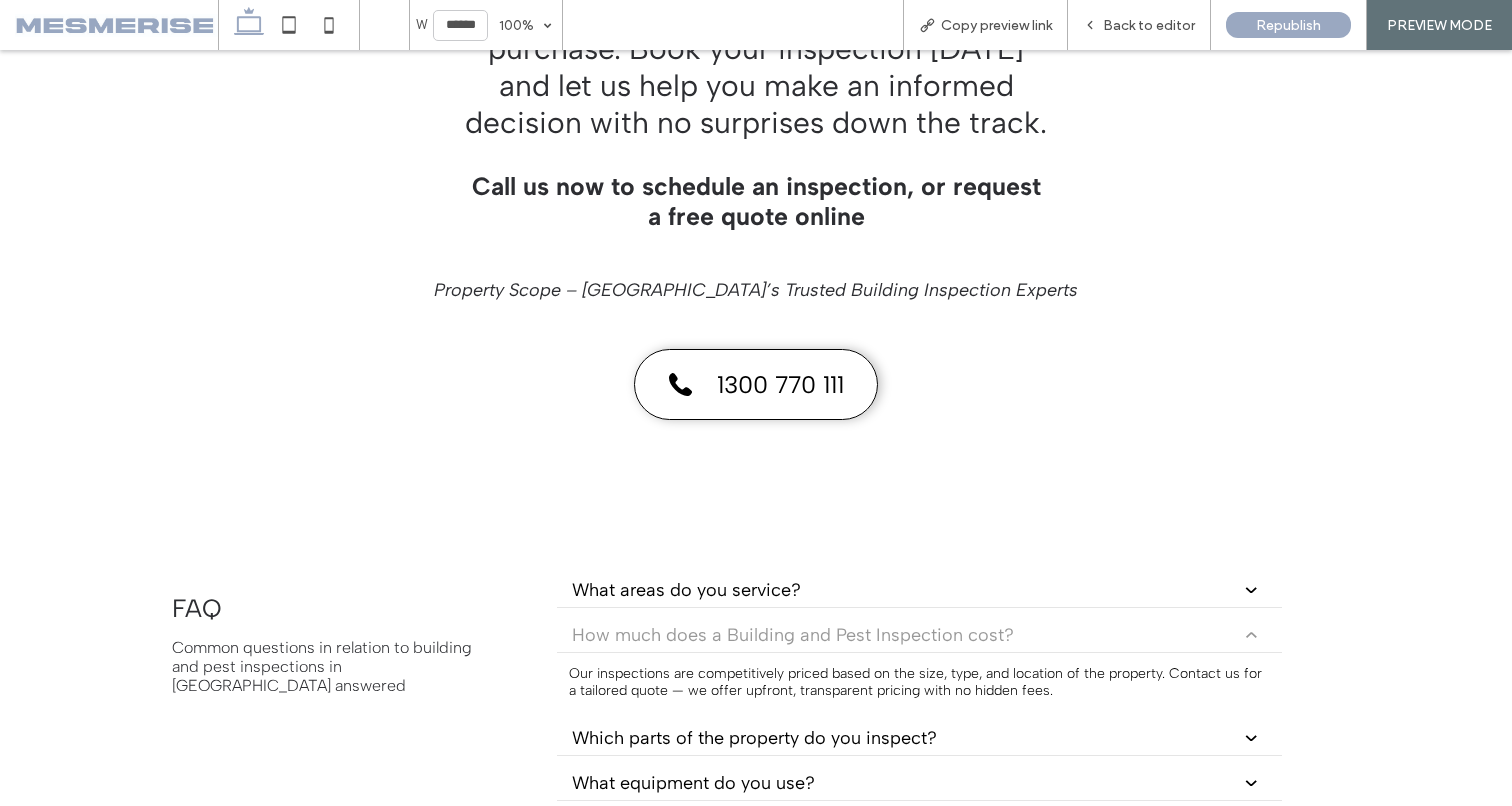 scroll, scrollTop: 5485, scrollLeft: 0, axis: vertical 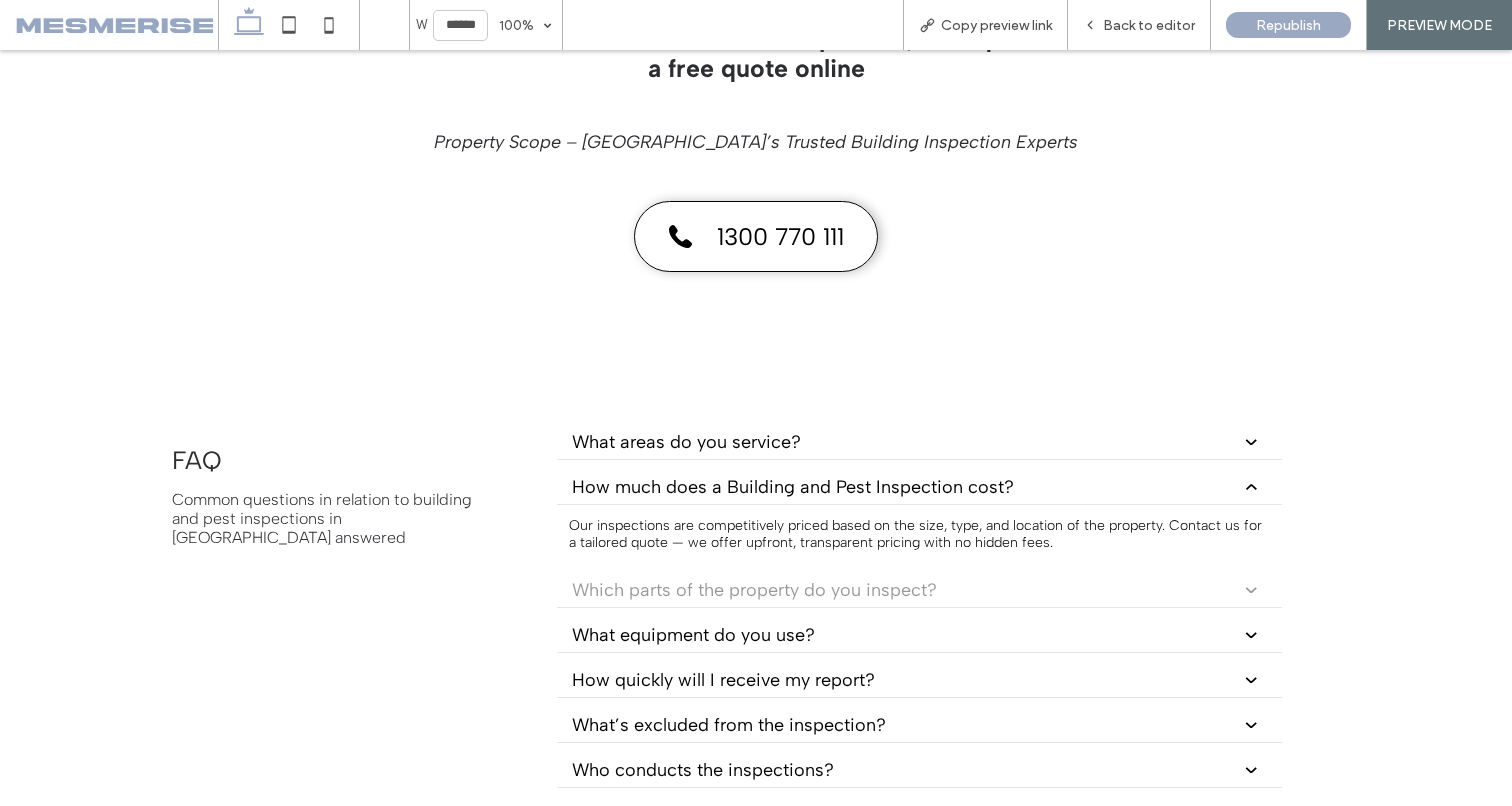 click on "Which parts of the property do you inspect?" at bounding box center [897, 590] 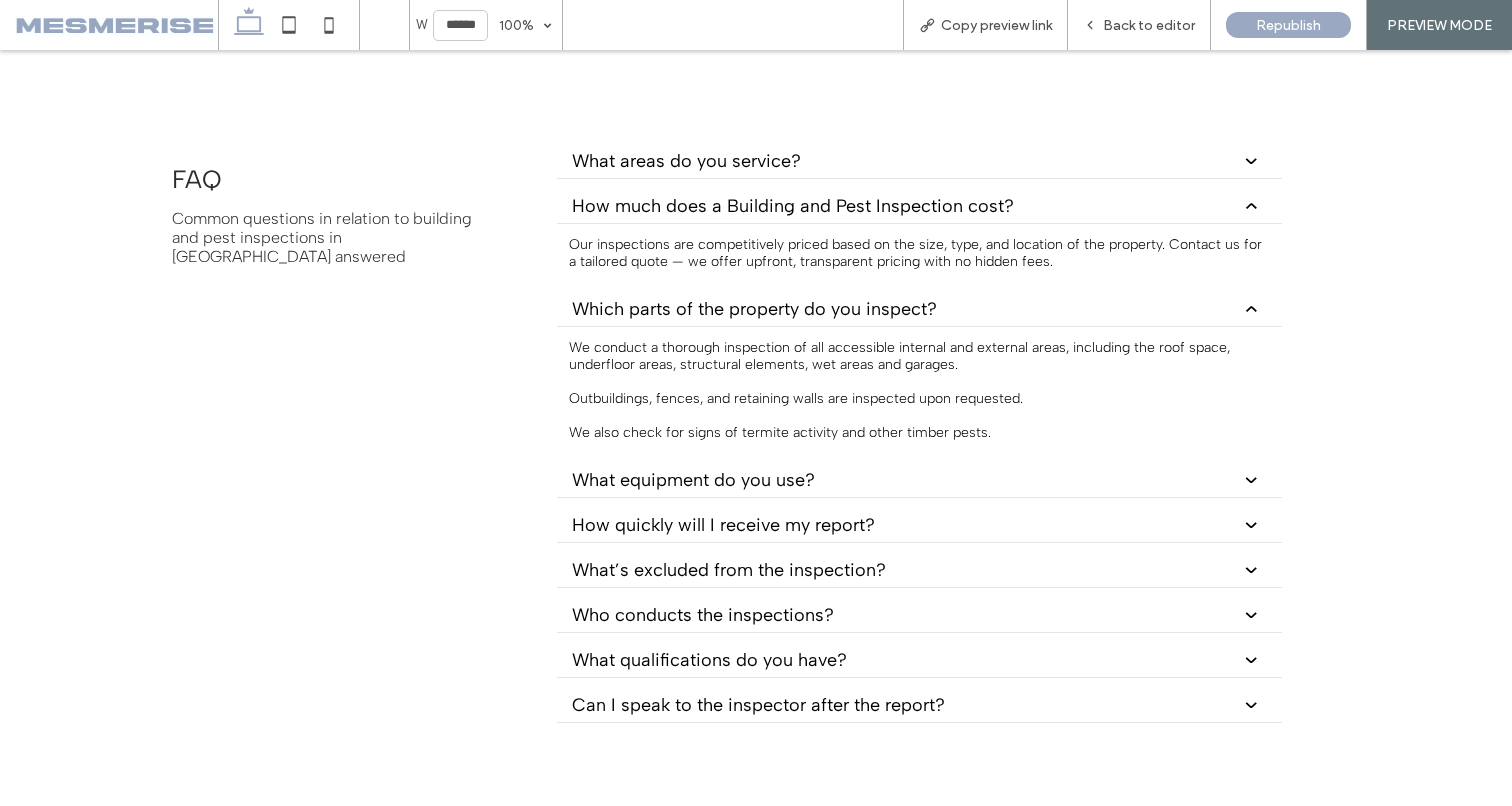 scroll, scrollTop: 5790, scrollLeft: 0, axis: vertical 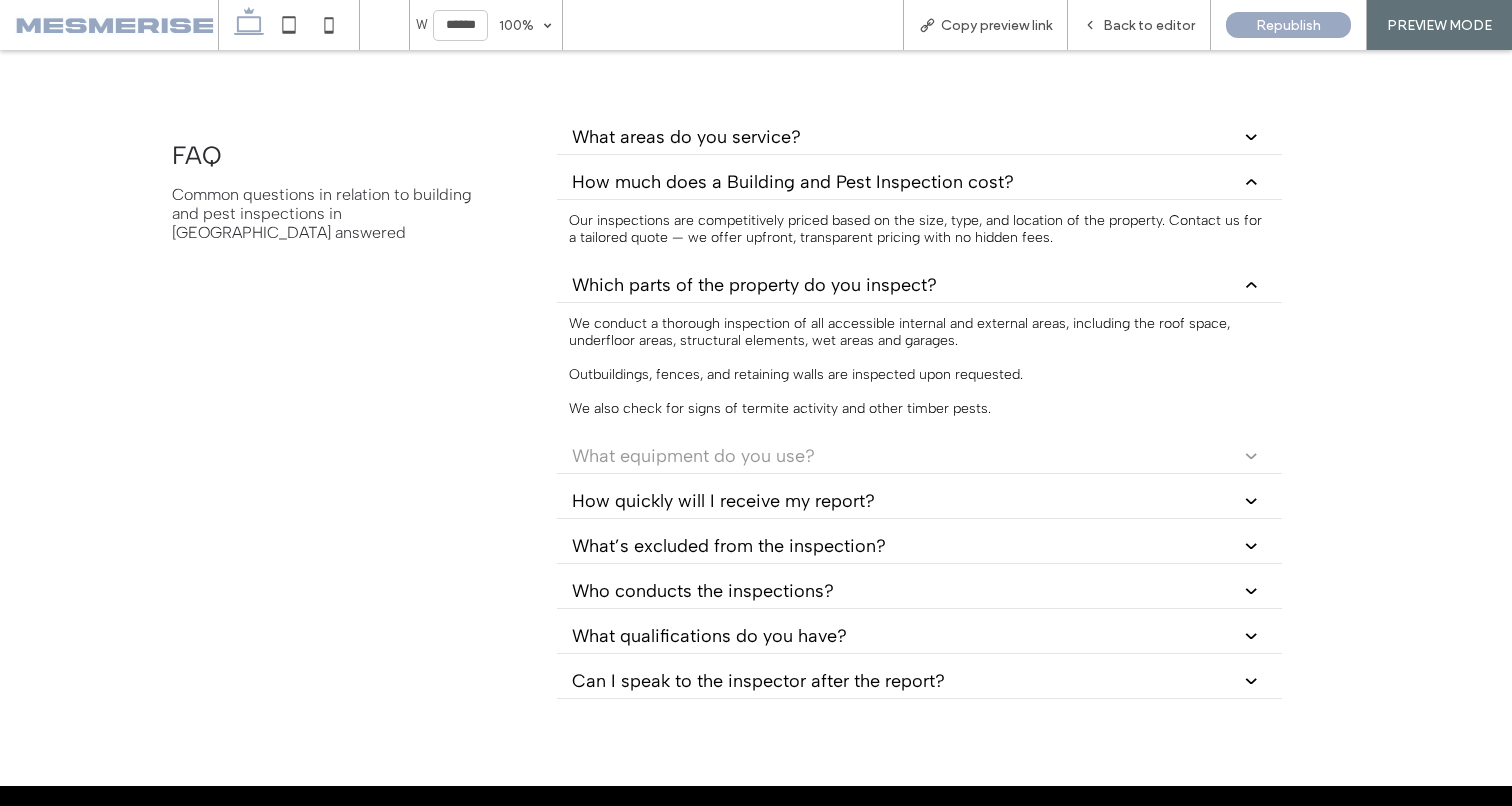 click on "What equipment do you use?" at bounding box center [897, 456] 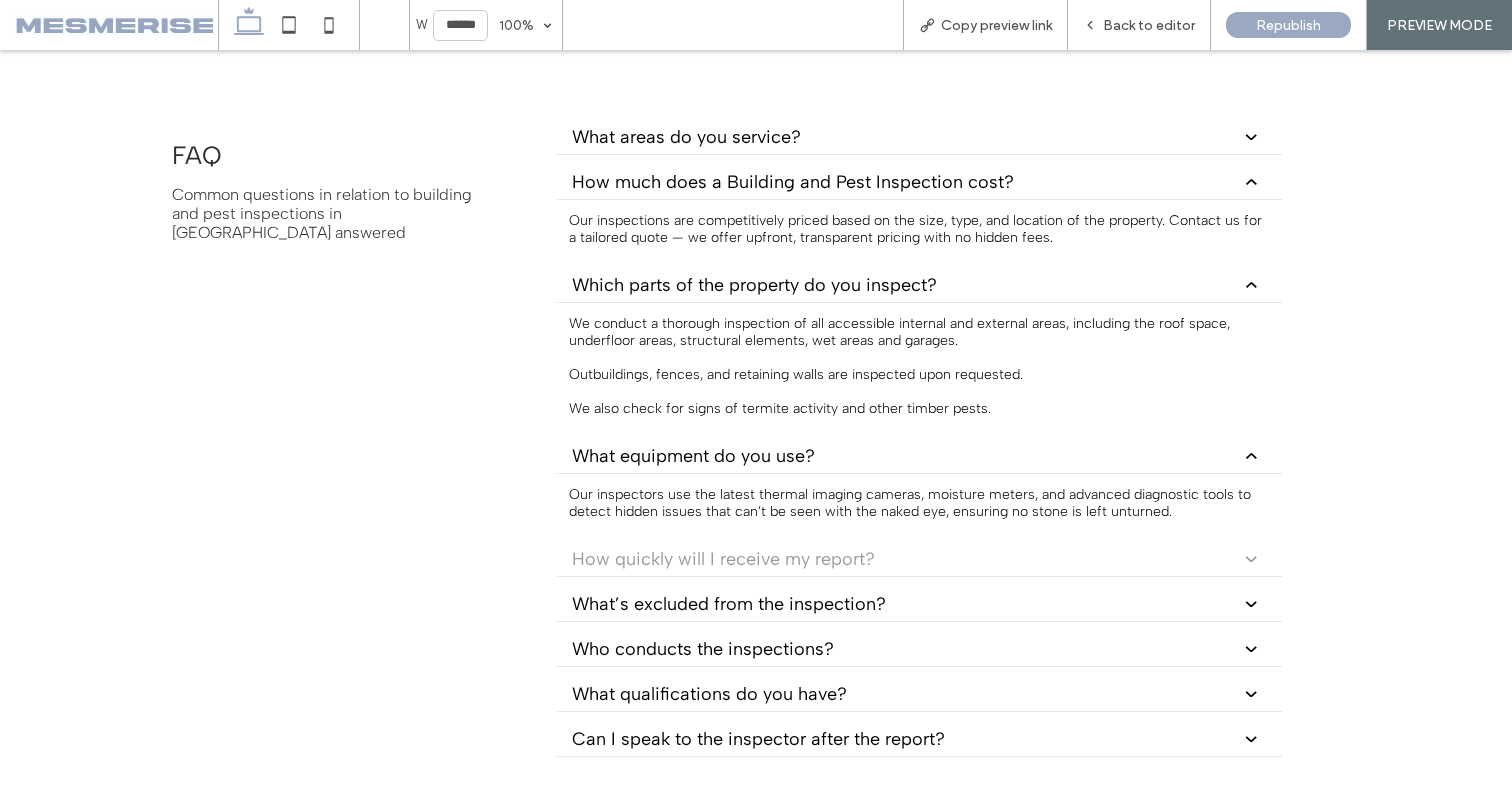 click on "How quickly will I receive my report?" at bounding box center (897, 559) 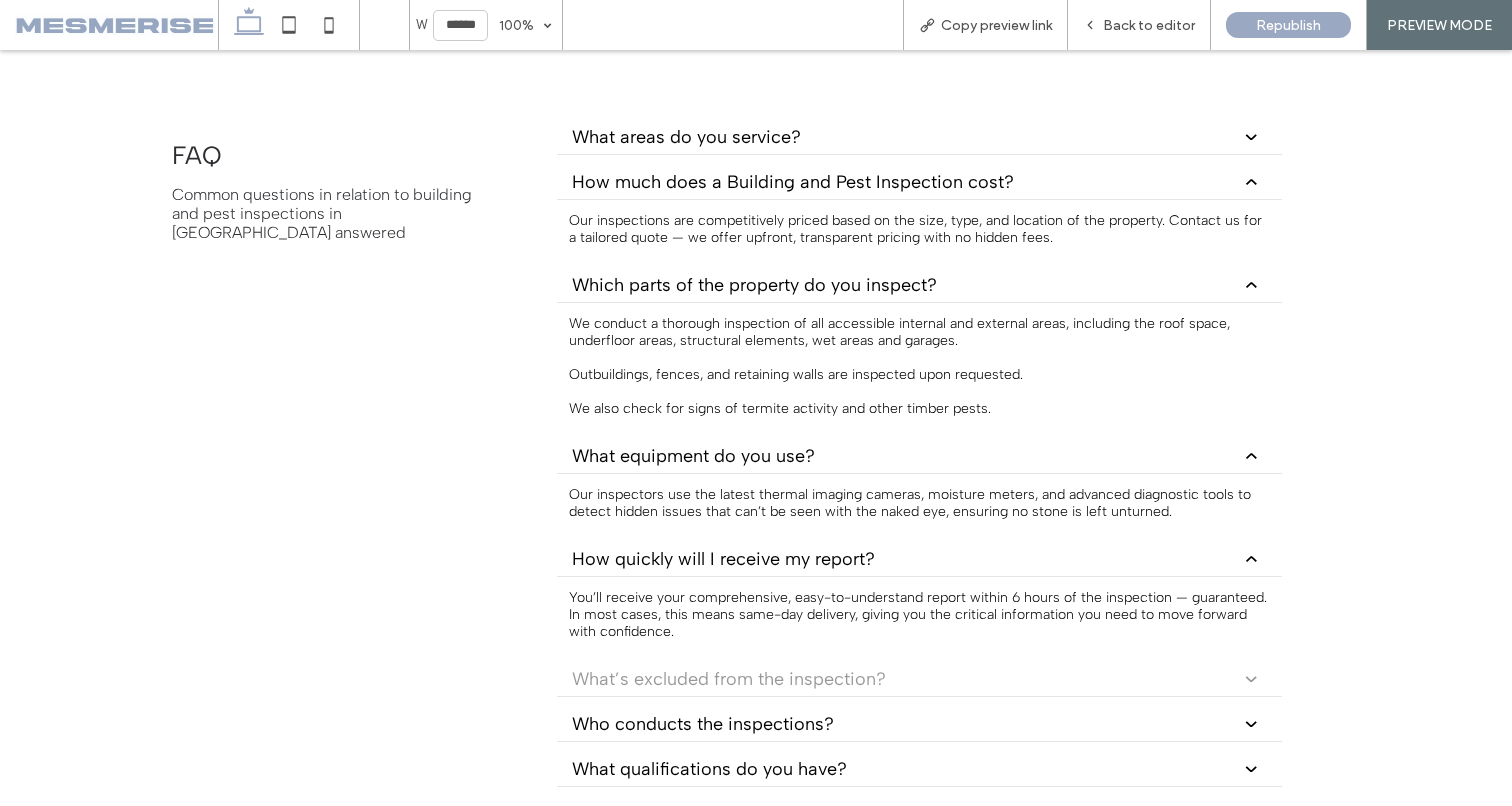 click on "What’s excluded from the inspection?" at bounding box center [919, 679] 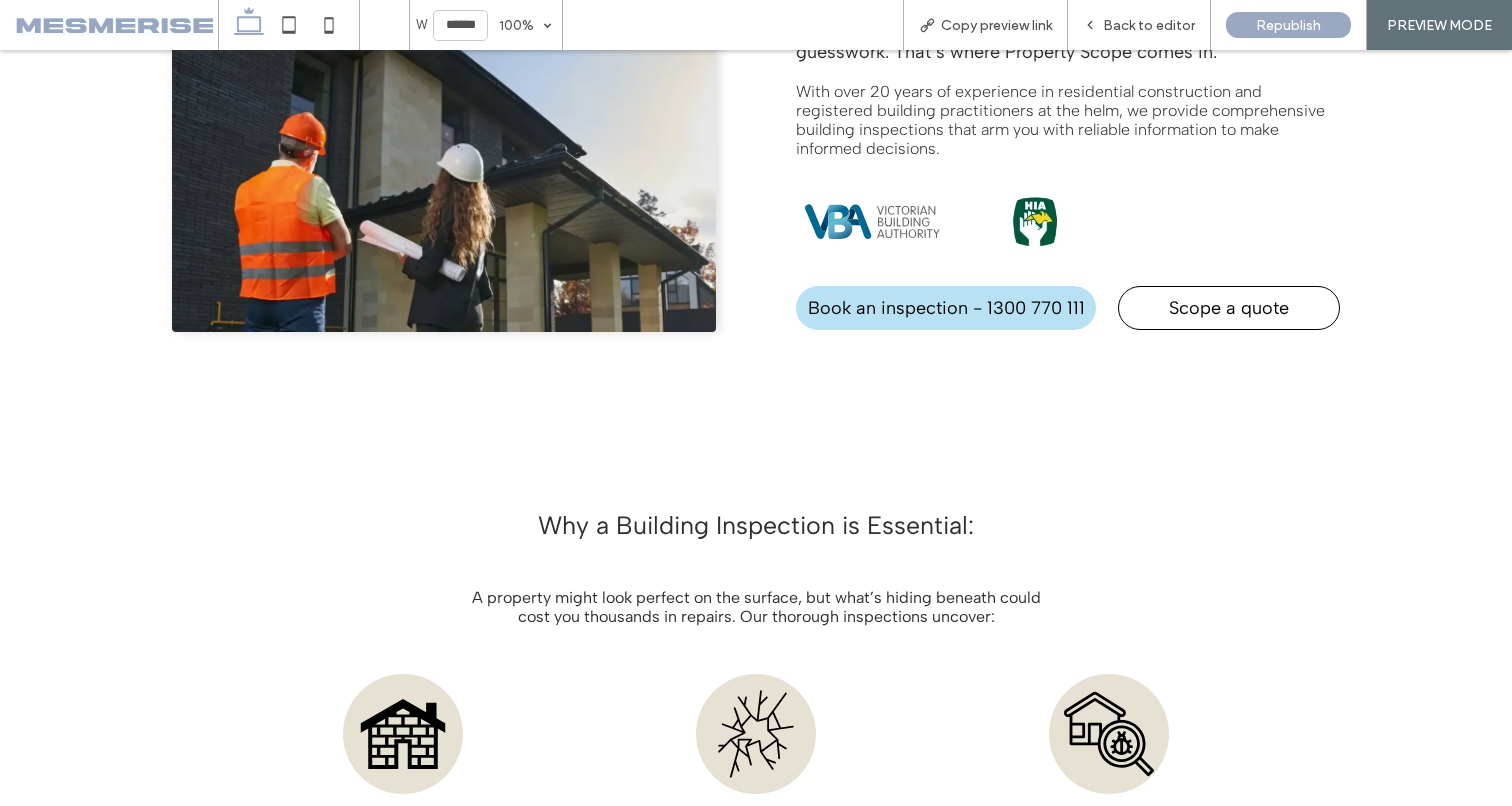 scroll, scrollTop: 0, scrollLeft: 0, axis: both 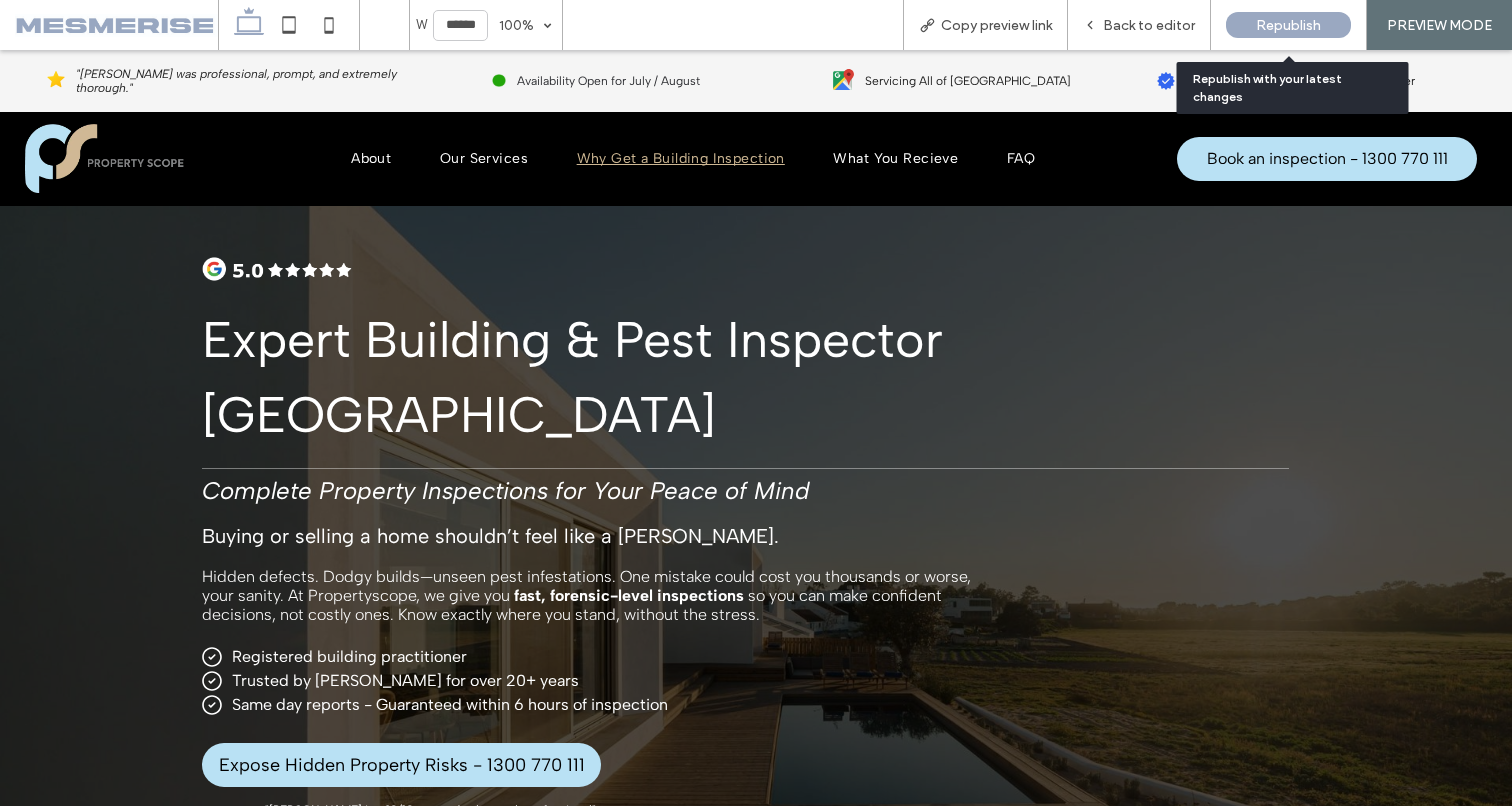 click on "Republish" at bounding box center (1288, 25) 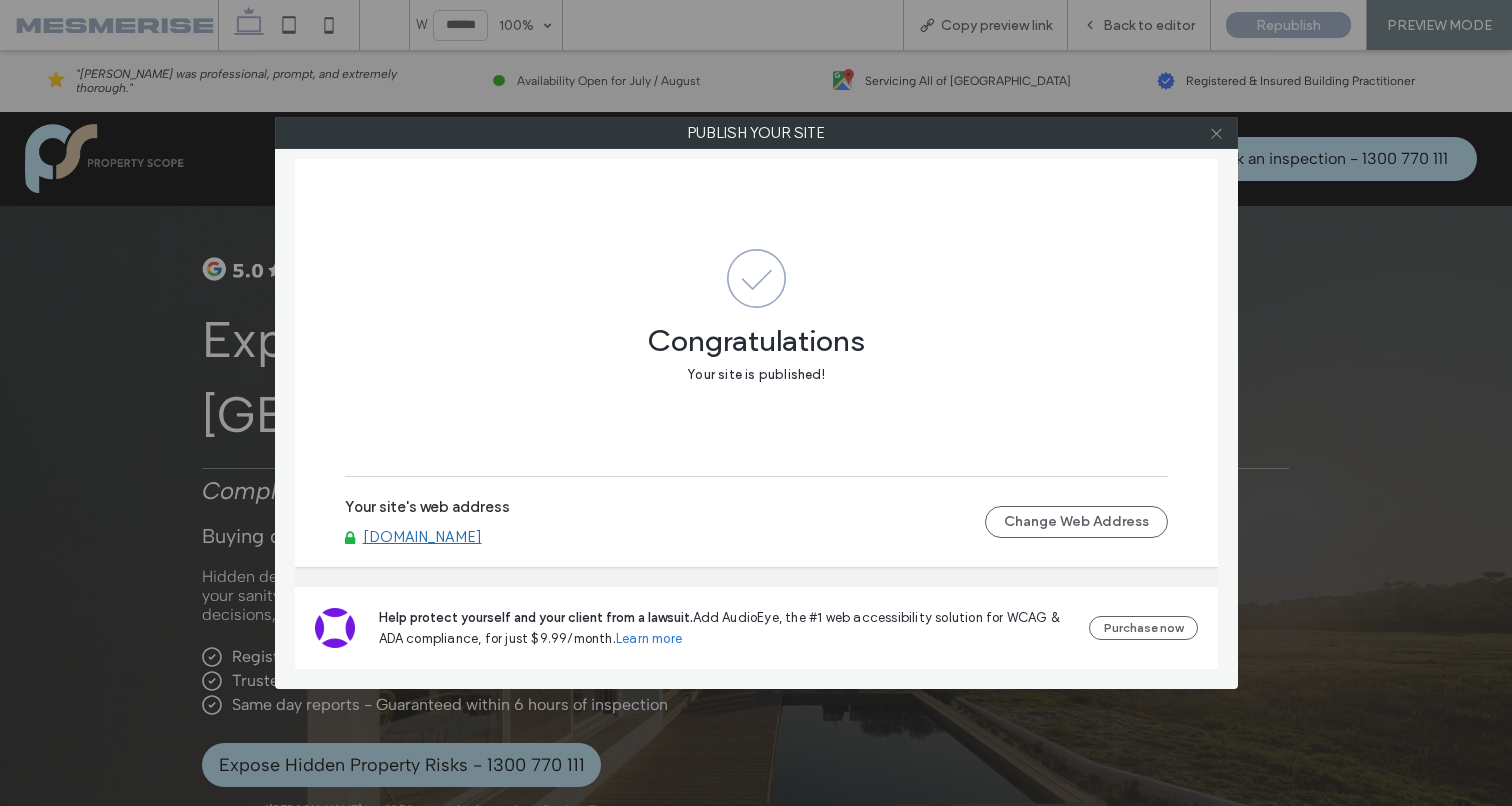 click 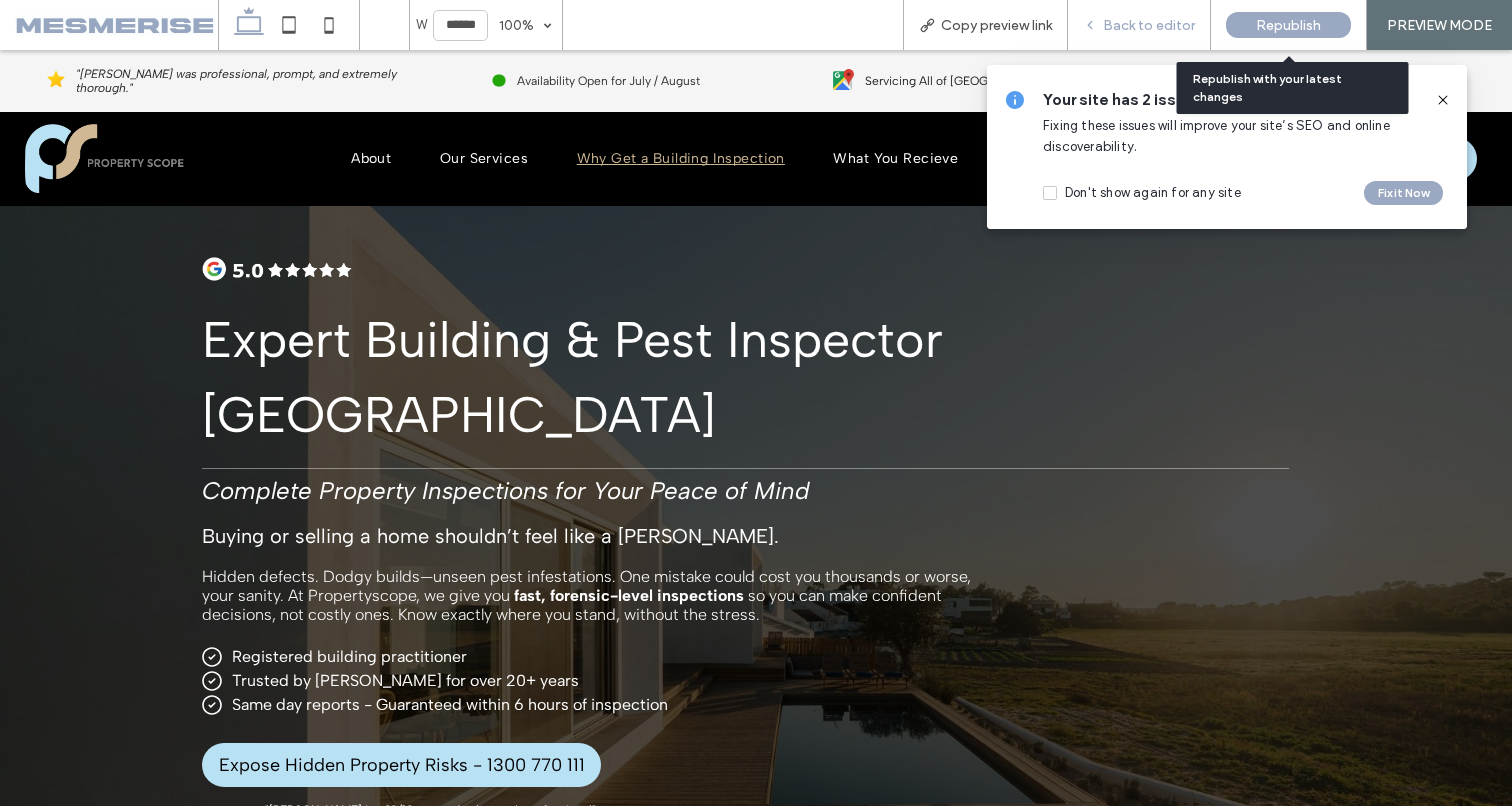 click on "Back to editor" at bounding box center (1139, 25) 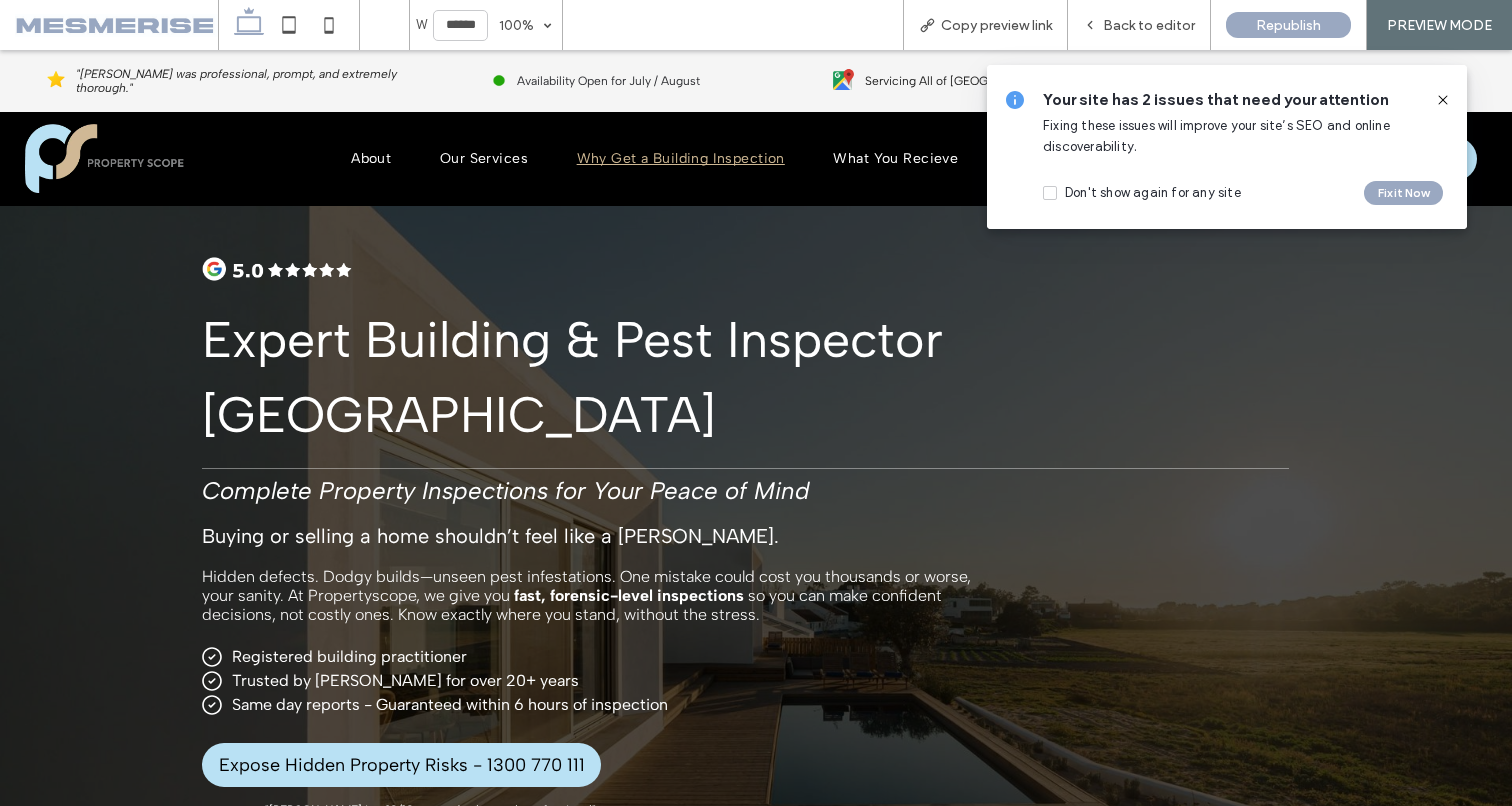 click 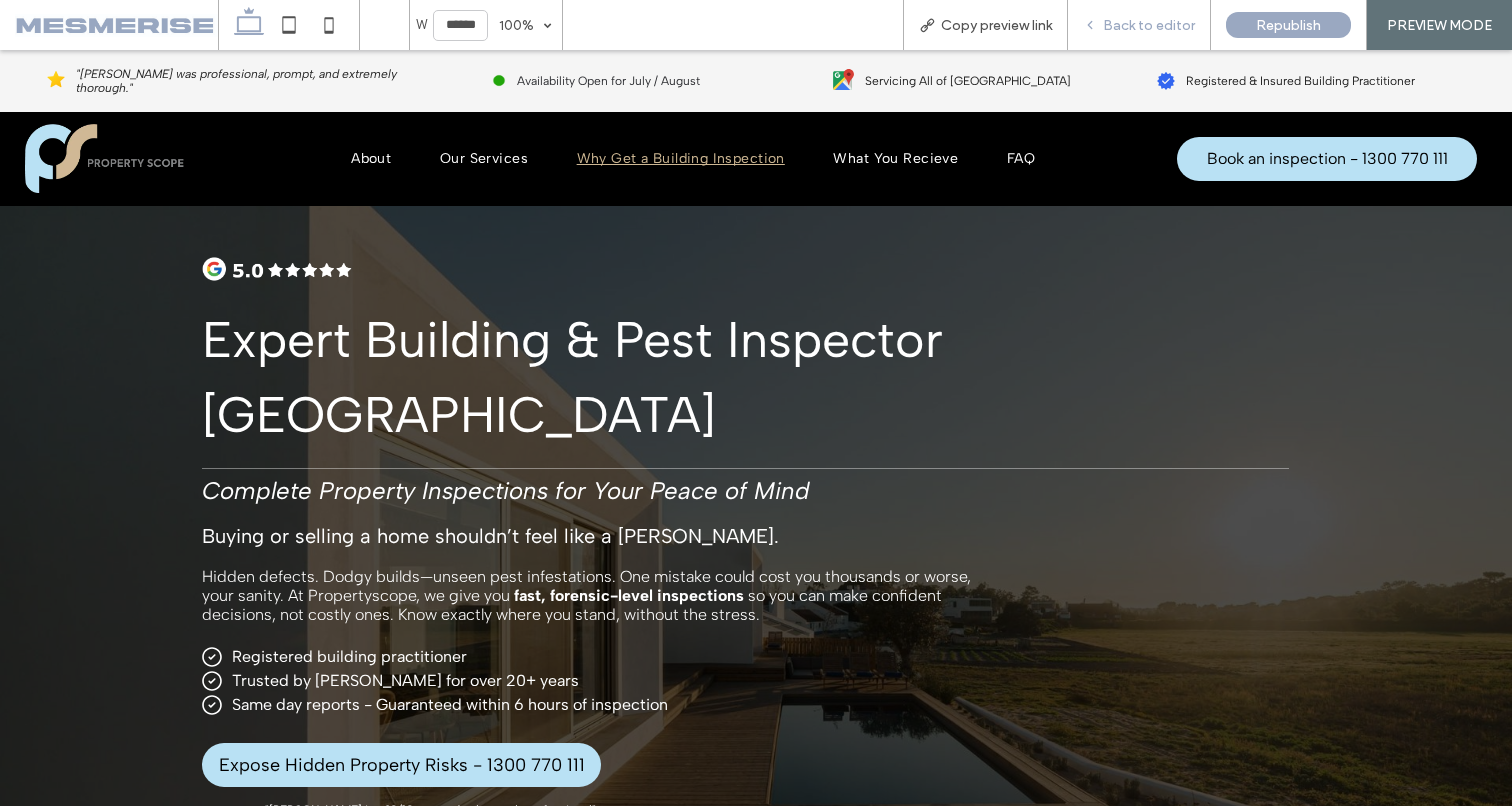 click on "Back to editor" at bounding box center (1149, 25) 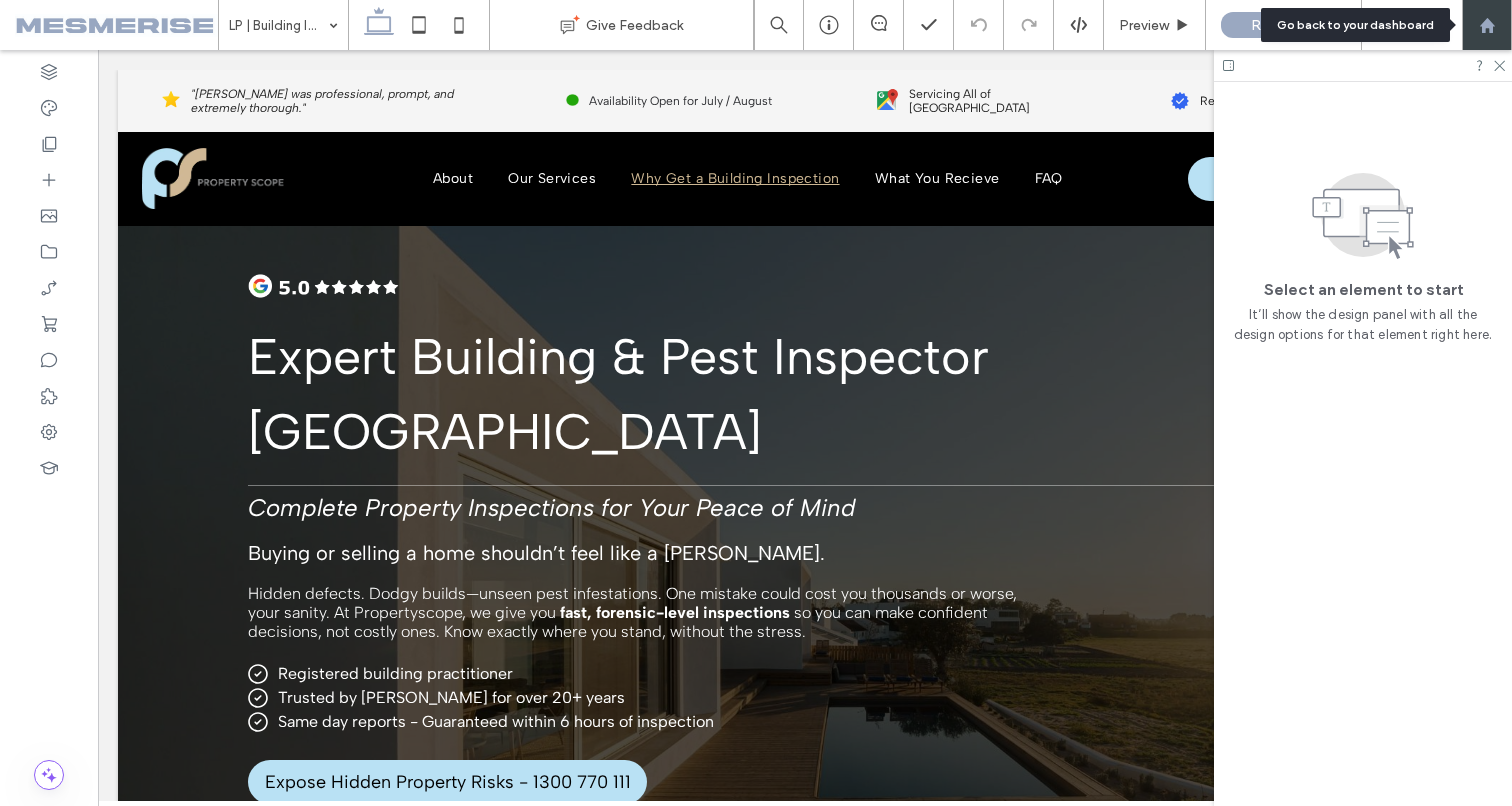 click 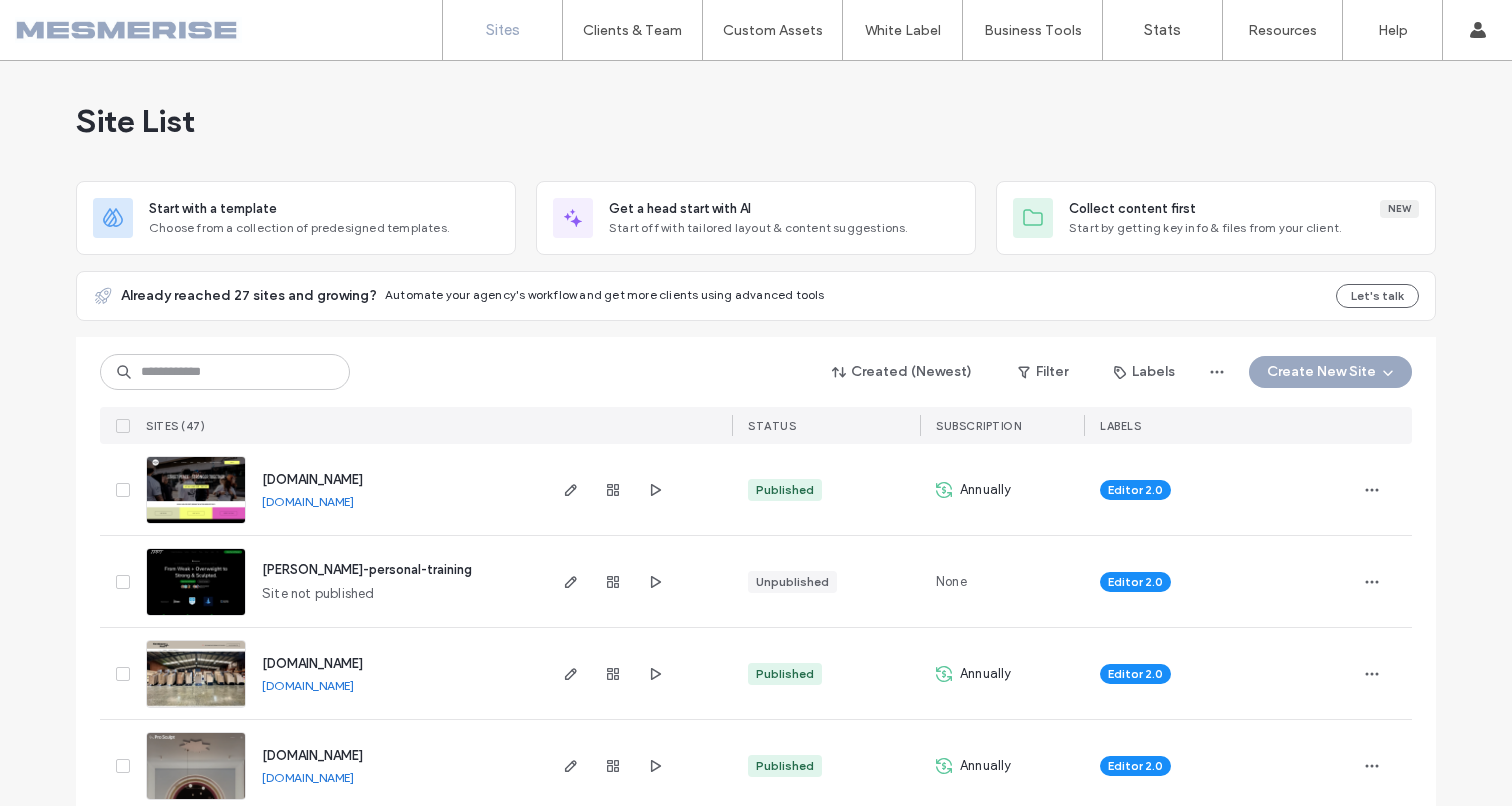 scroll, scrollTop: 0, scrollLeft: 0, axis: both 